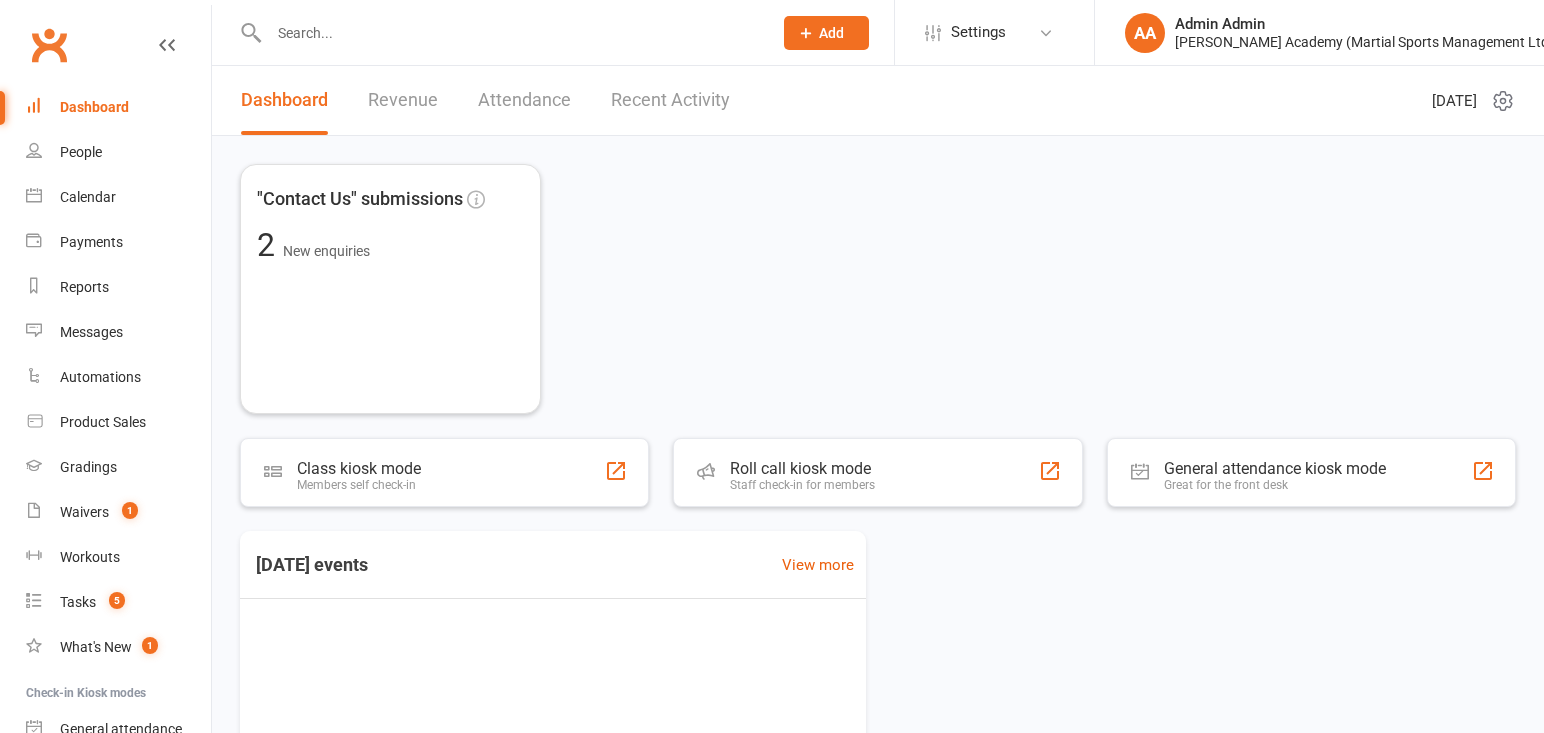 scroll, scrollTop: 0, scrollLeft: 0, axis: both 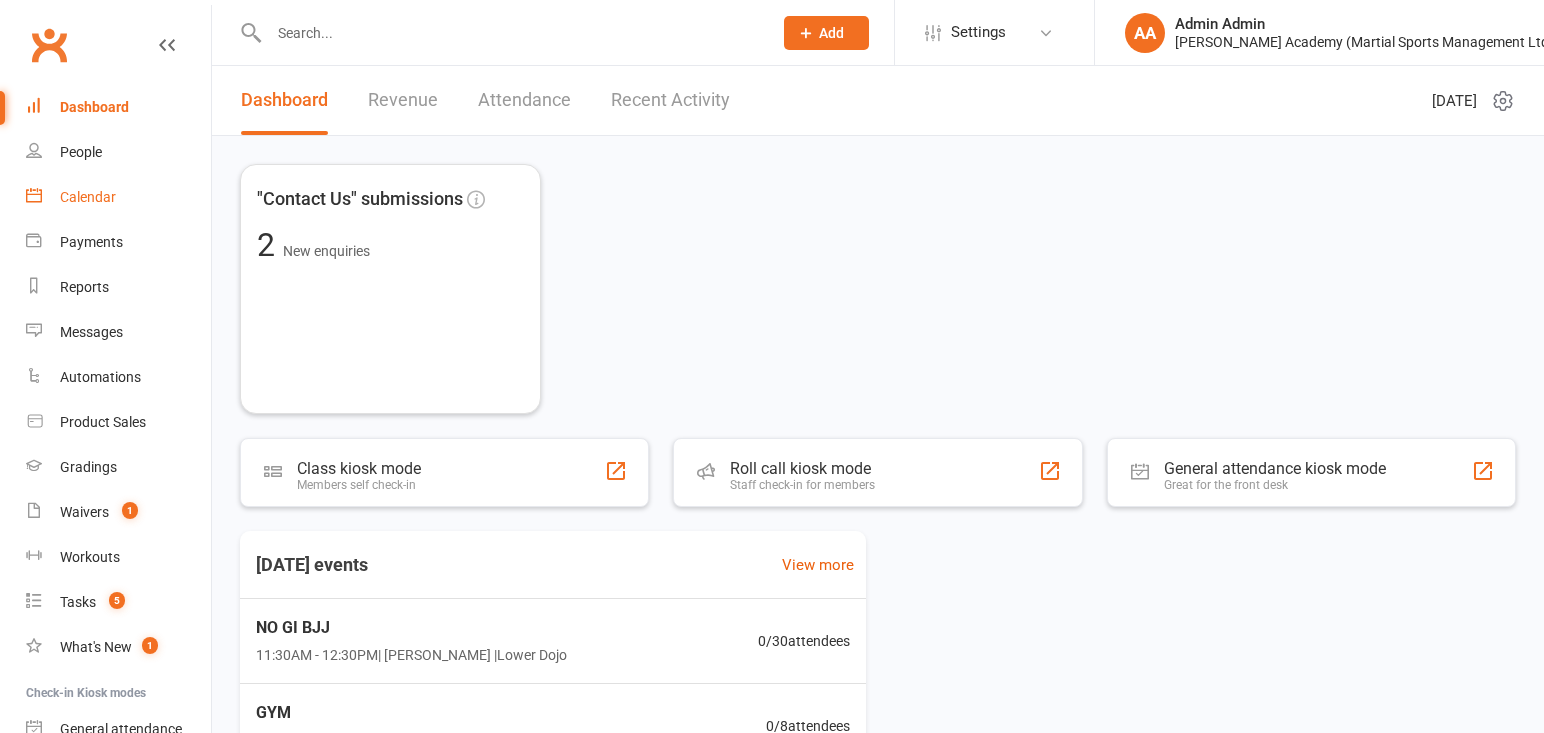 click on "Calendar" at bounding box center [88, 197] 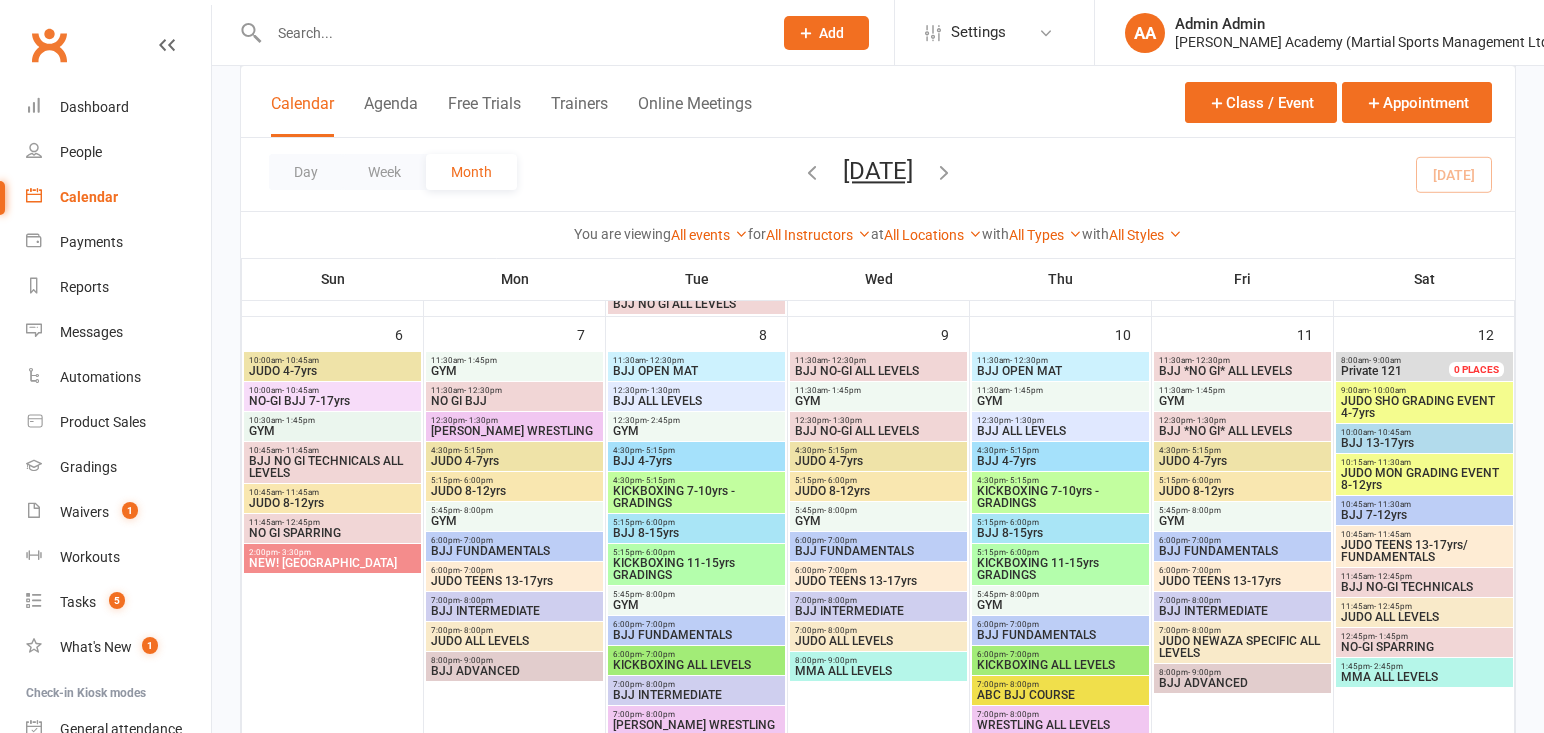 scroll, scrollTop: 539, scrollLeft: 0, axis: vertical 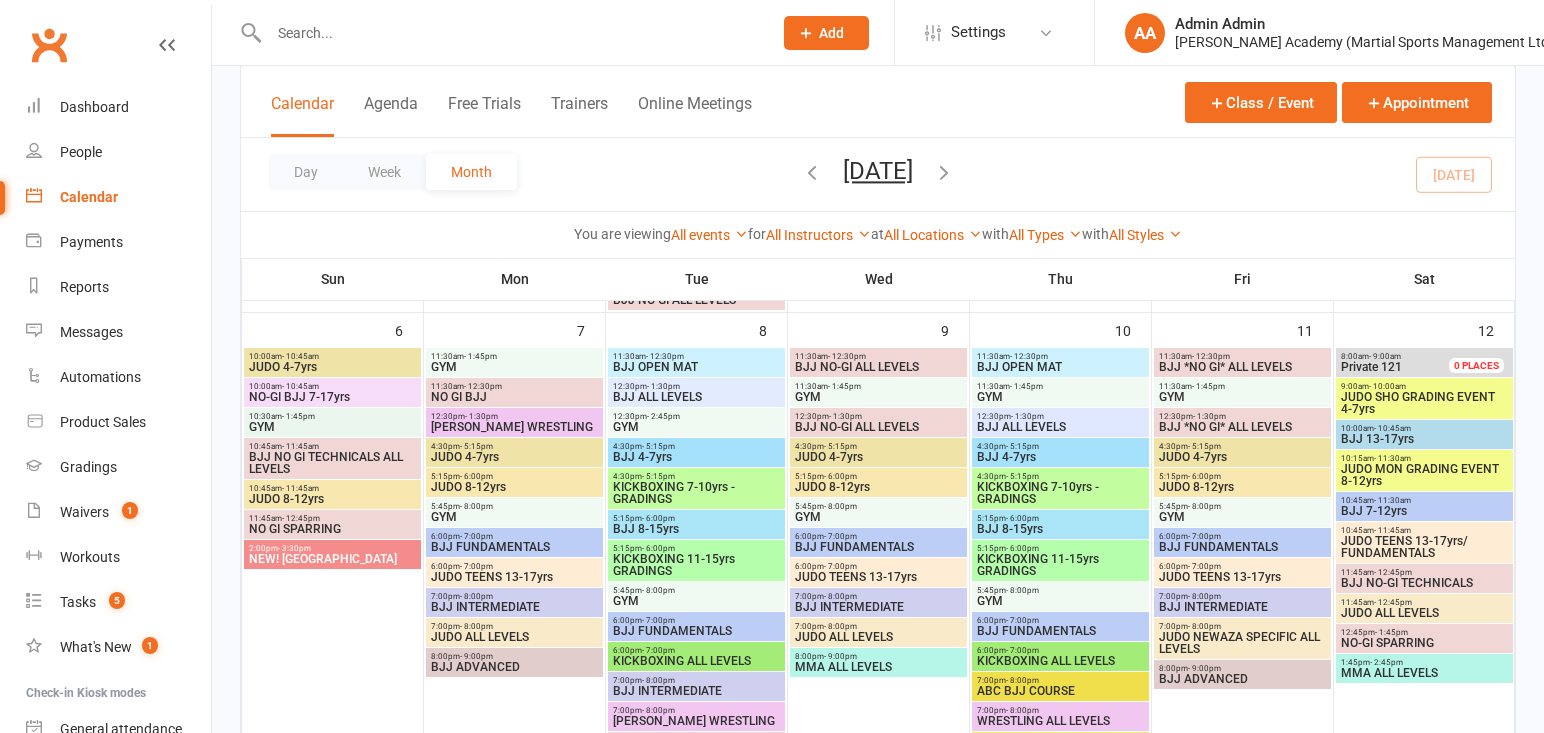 click on "BJJ FUNDAMENTALS" at bounding box center [1242, 547] 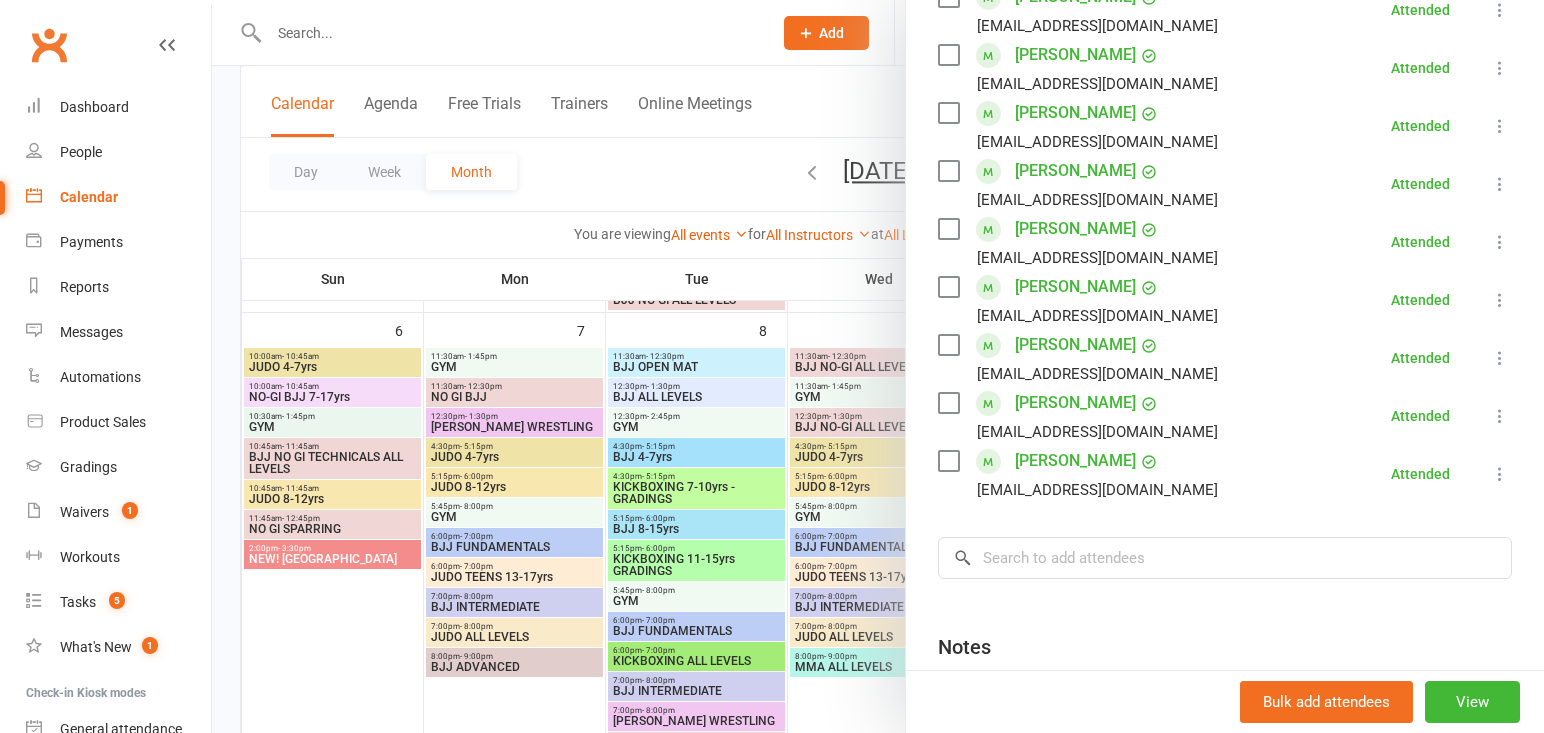 scroll, scrollTop: 510, scrollLeft: 0, axis: vertical 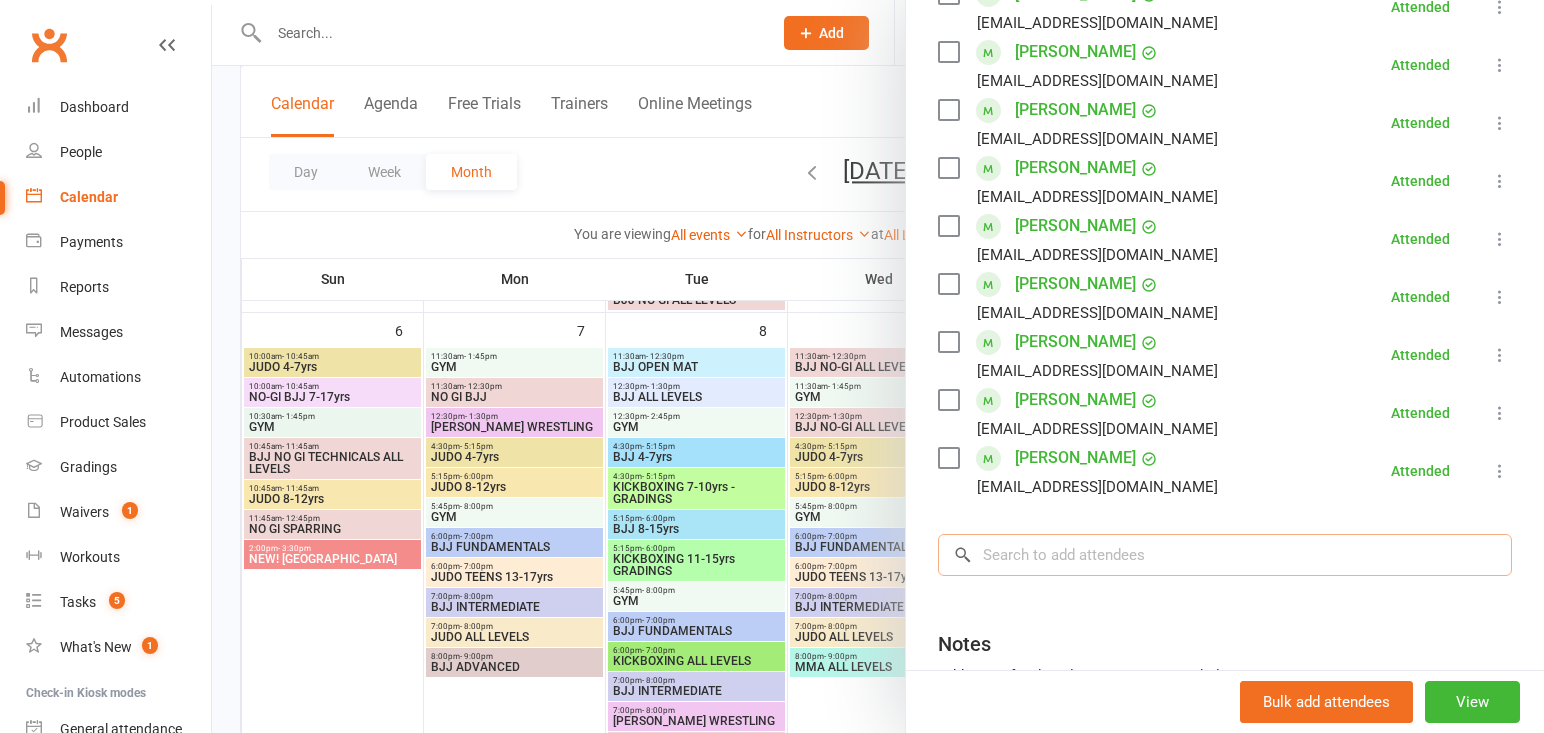 click at bounding box center (1225, 555) 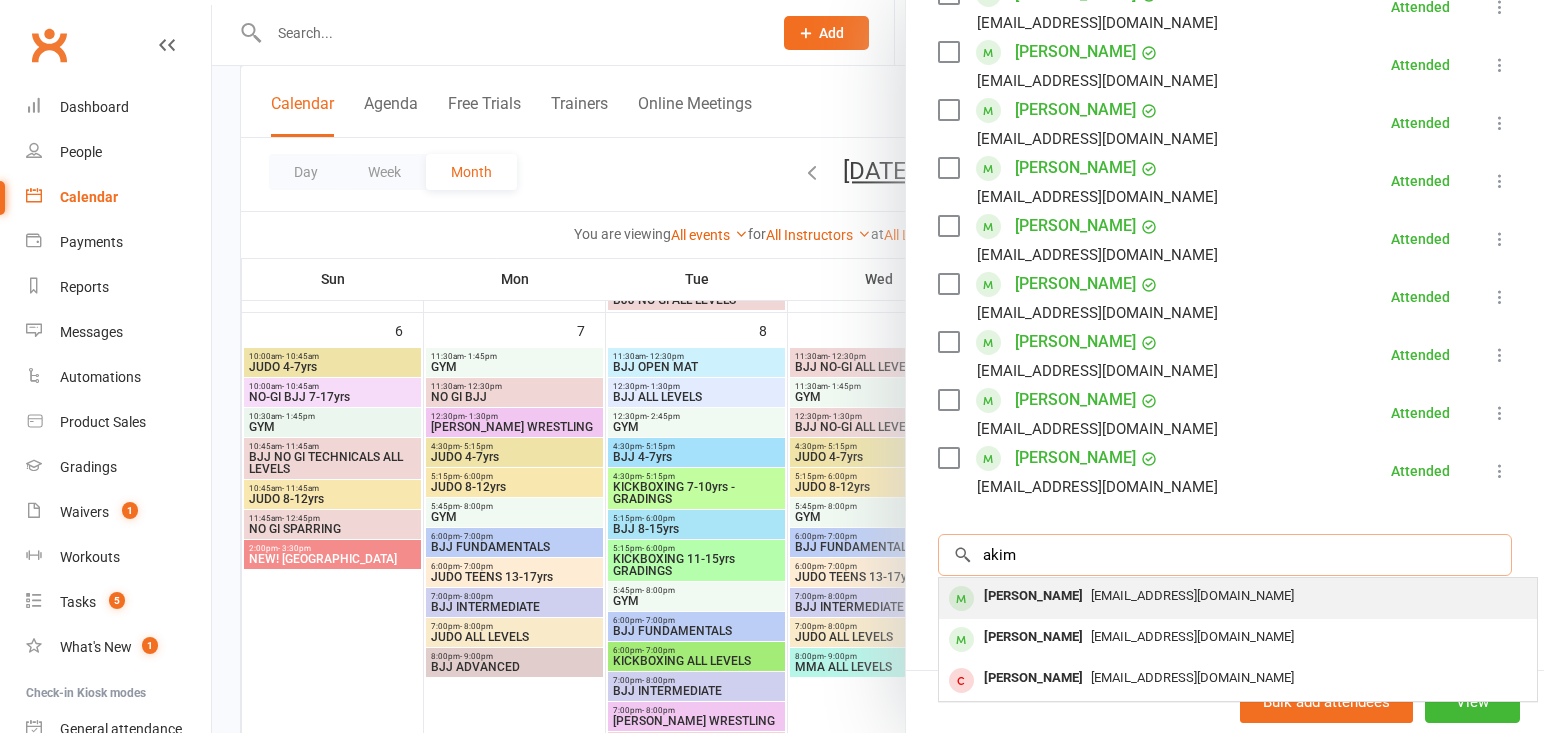 type on "akim" 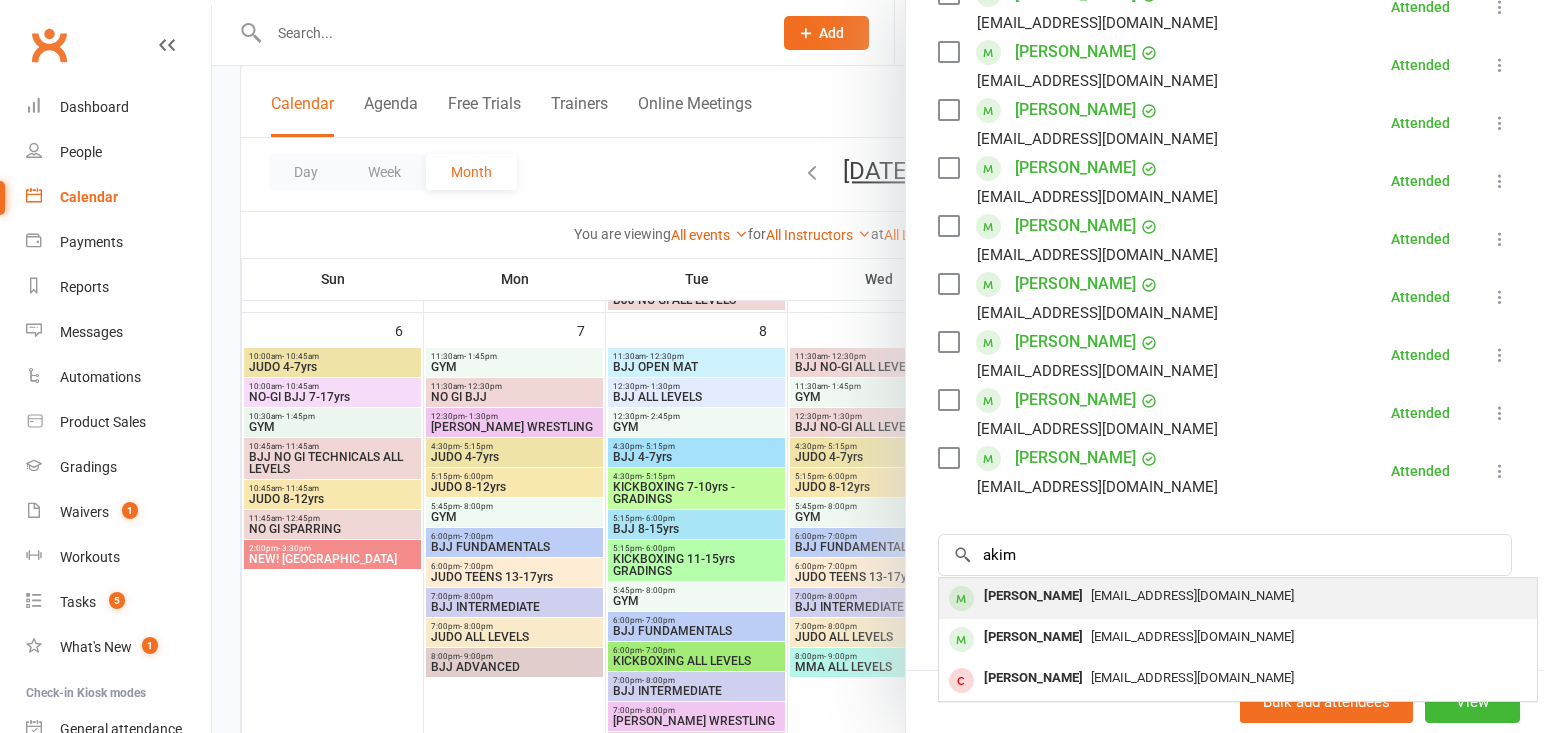 click on "[EMAIL_ADDRESS][DOMAIN_NAME]" at bounding box center [1238, 596] 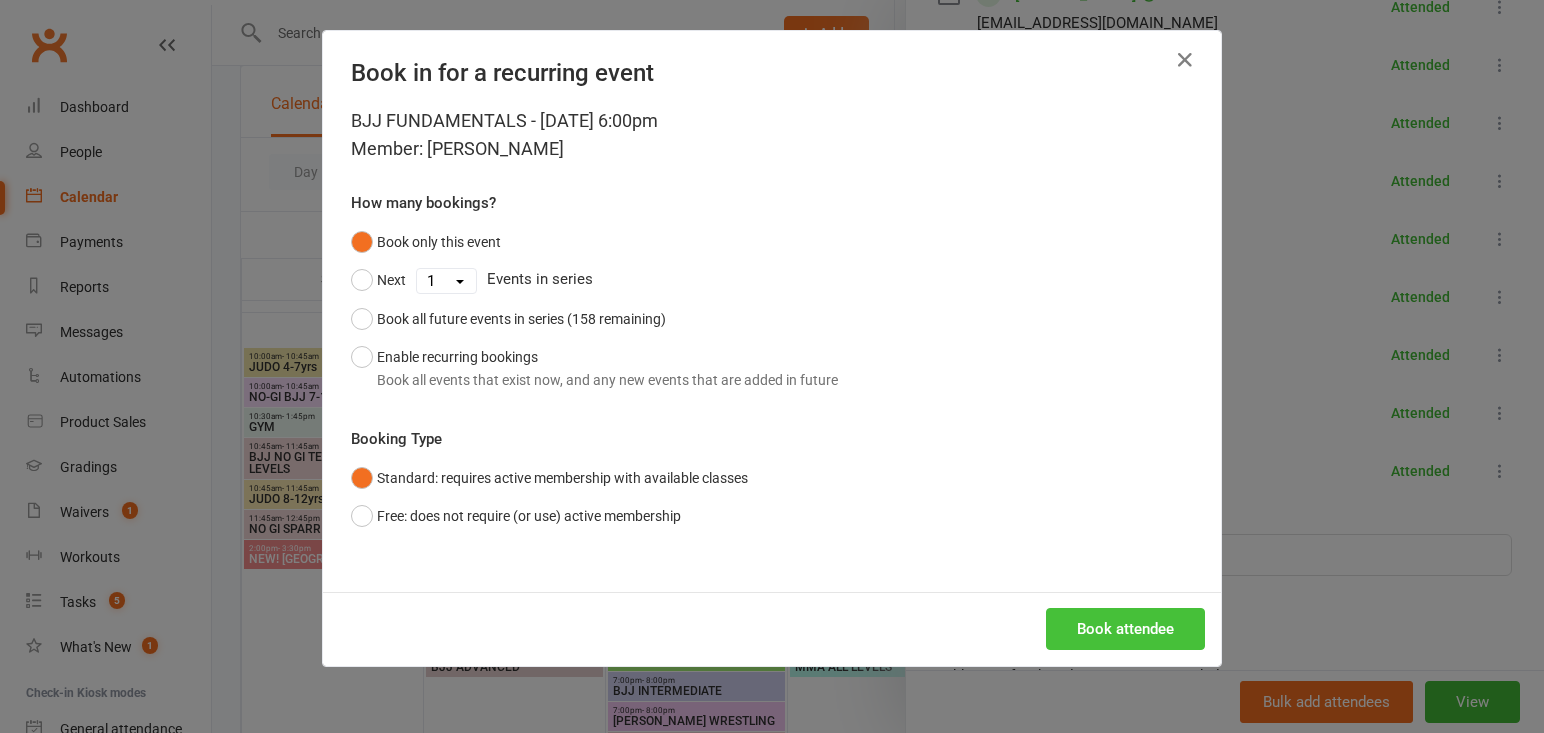 click on "Book attendee" at bounding box center (1125, 629) 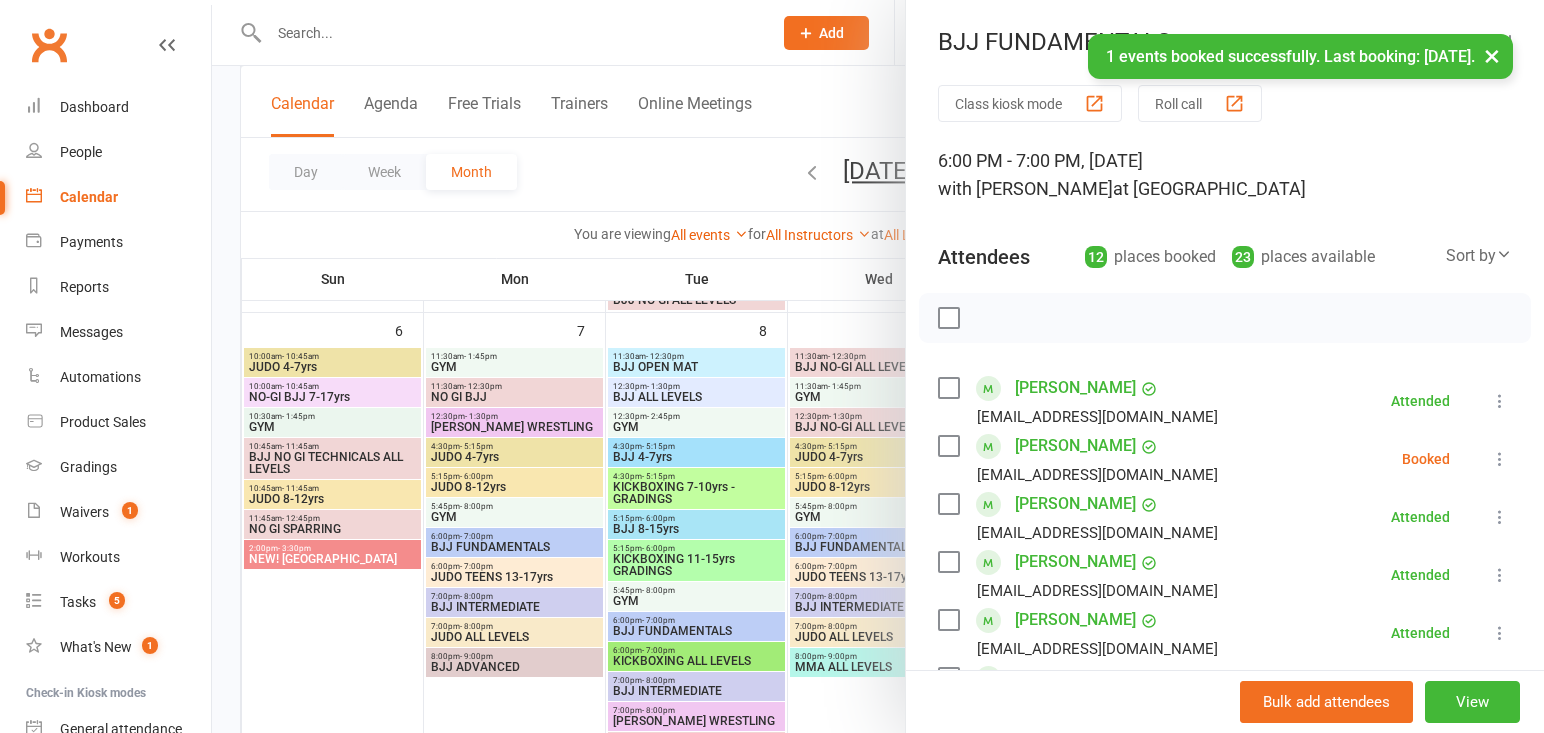 scroll, scrollTop: 0, scrollLeft: 0, axis: both 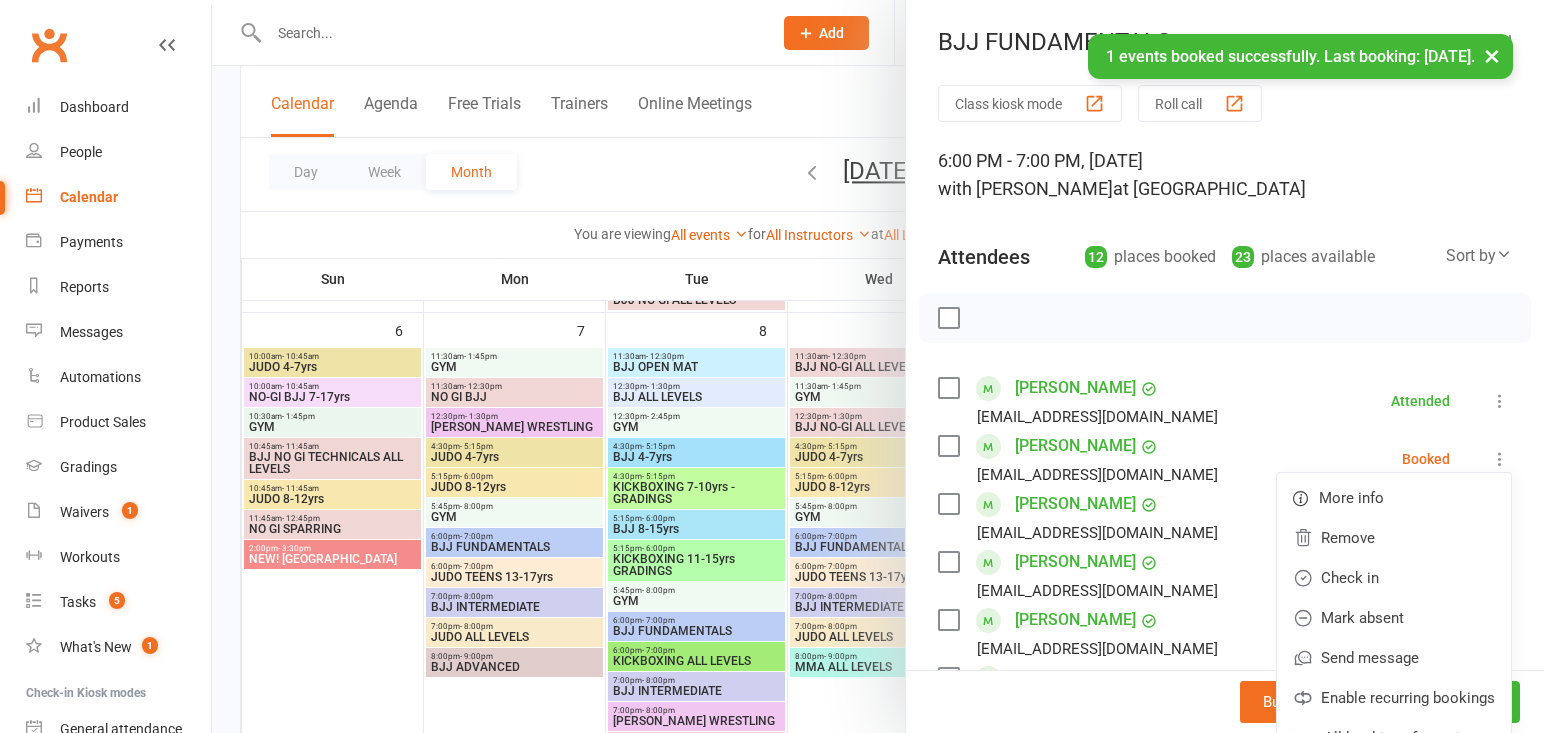 click on "[PERSON_NAME]  [PERSON_NAME][EMAIL_ADDRESS][DOMAIN_NAME] Booked More info  Remove  Check in  Mark absent  Send message  Enable recurring bookings  All bookings for series" at bounding box center (1225, 459) 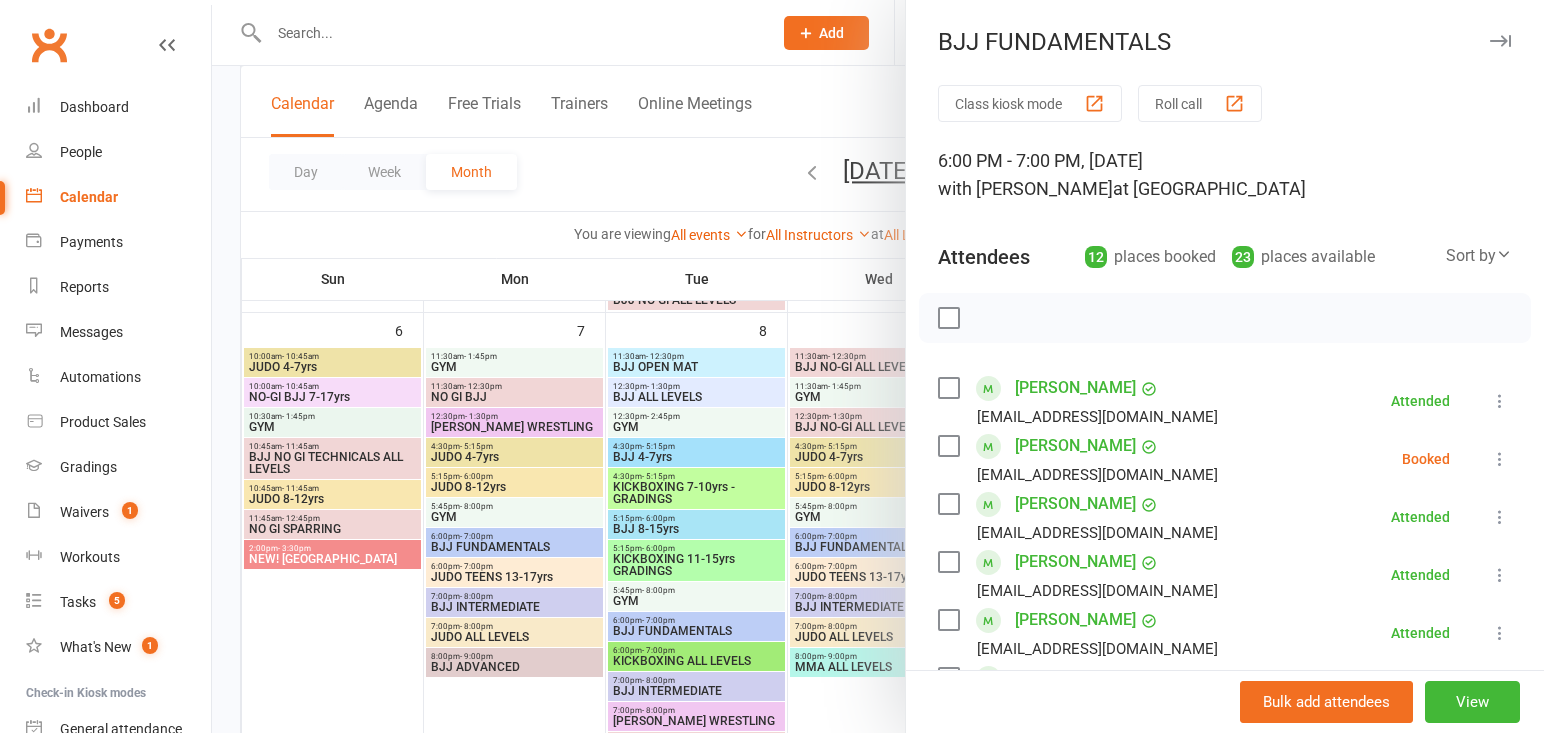 scroll, scrollTop: 0, scrollLeft: 0, axis: both 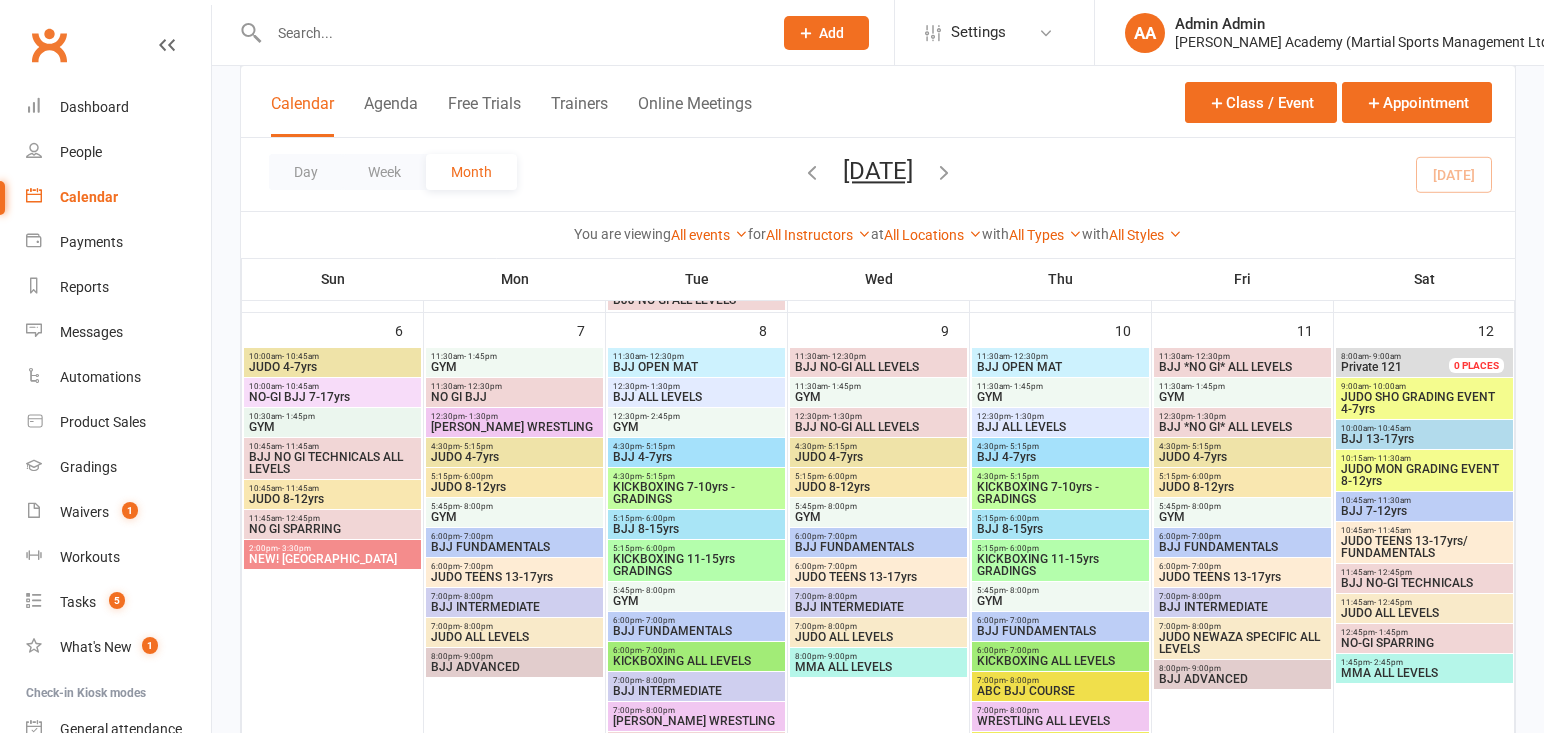 click on "BJJ INTERMEDIATE" at bounding box center [1242, 607] 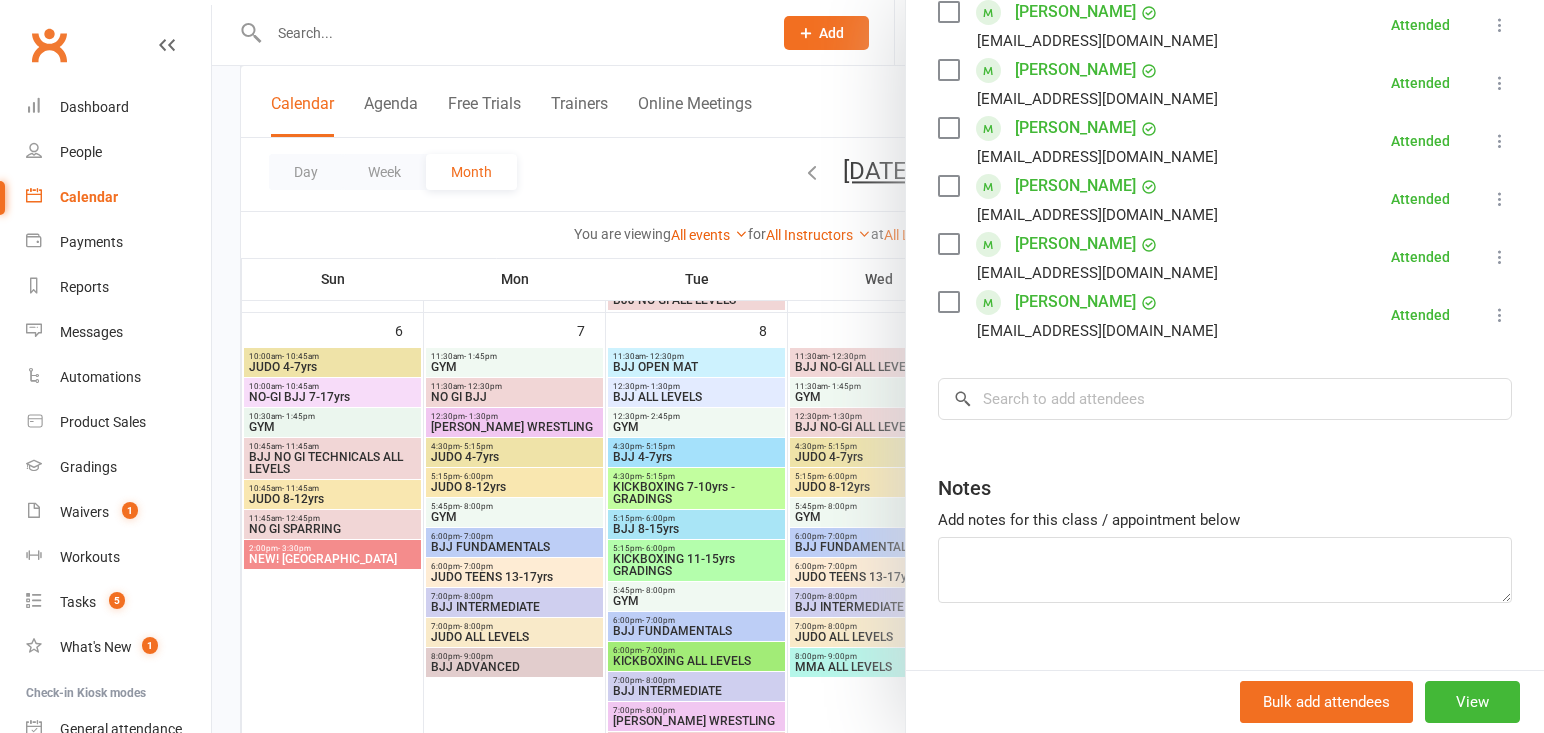 scroll, scrollTop: 375, scrollLeft: 0, axis: vertical 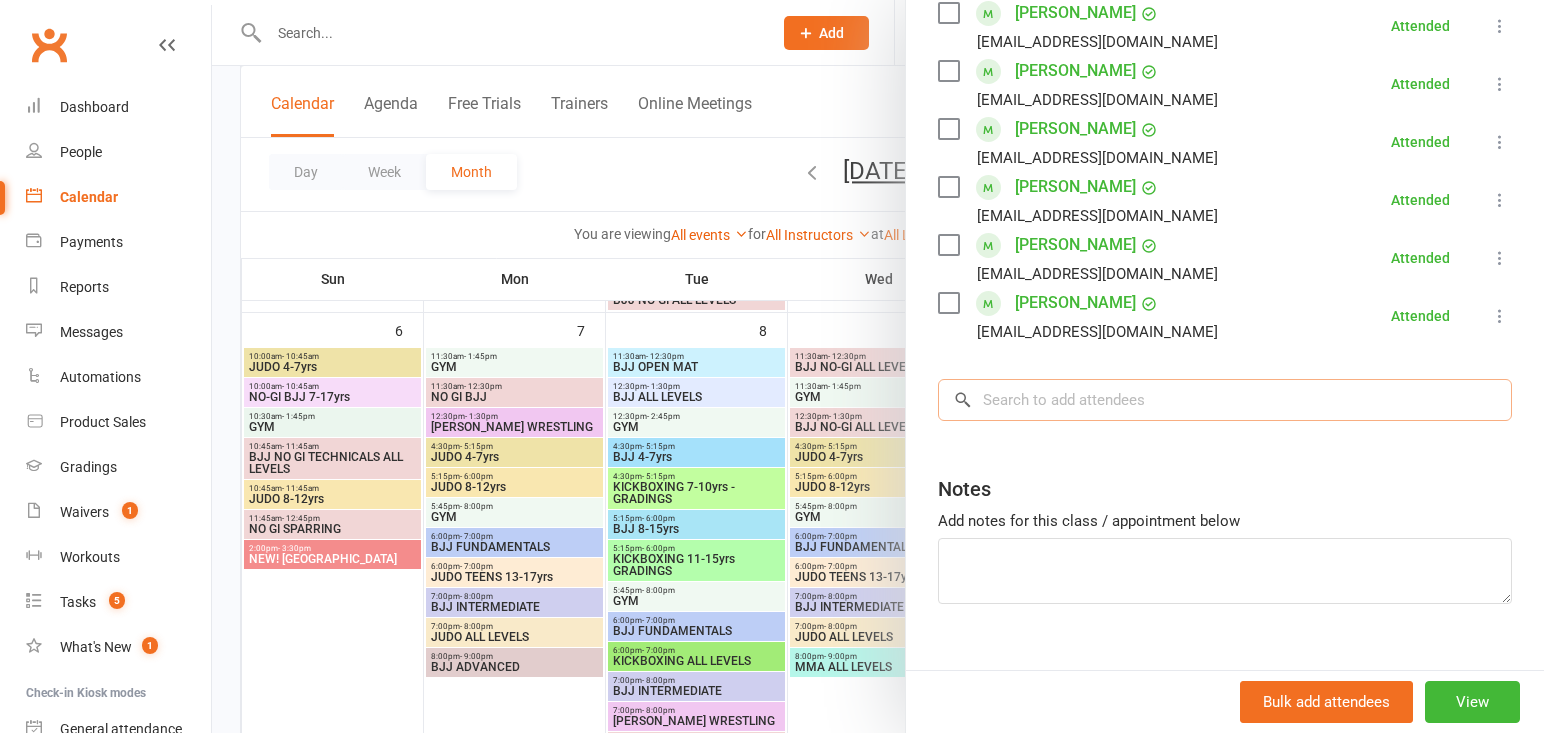 click at bounding box center [1225, 400] 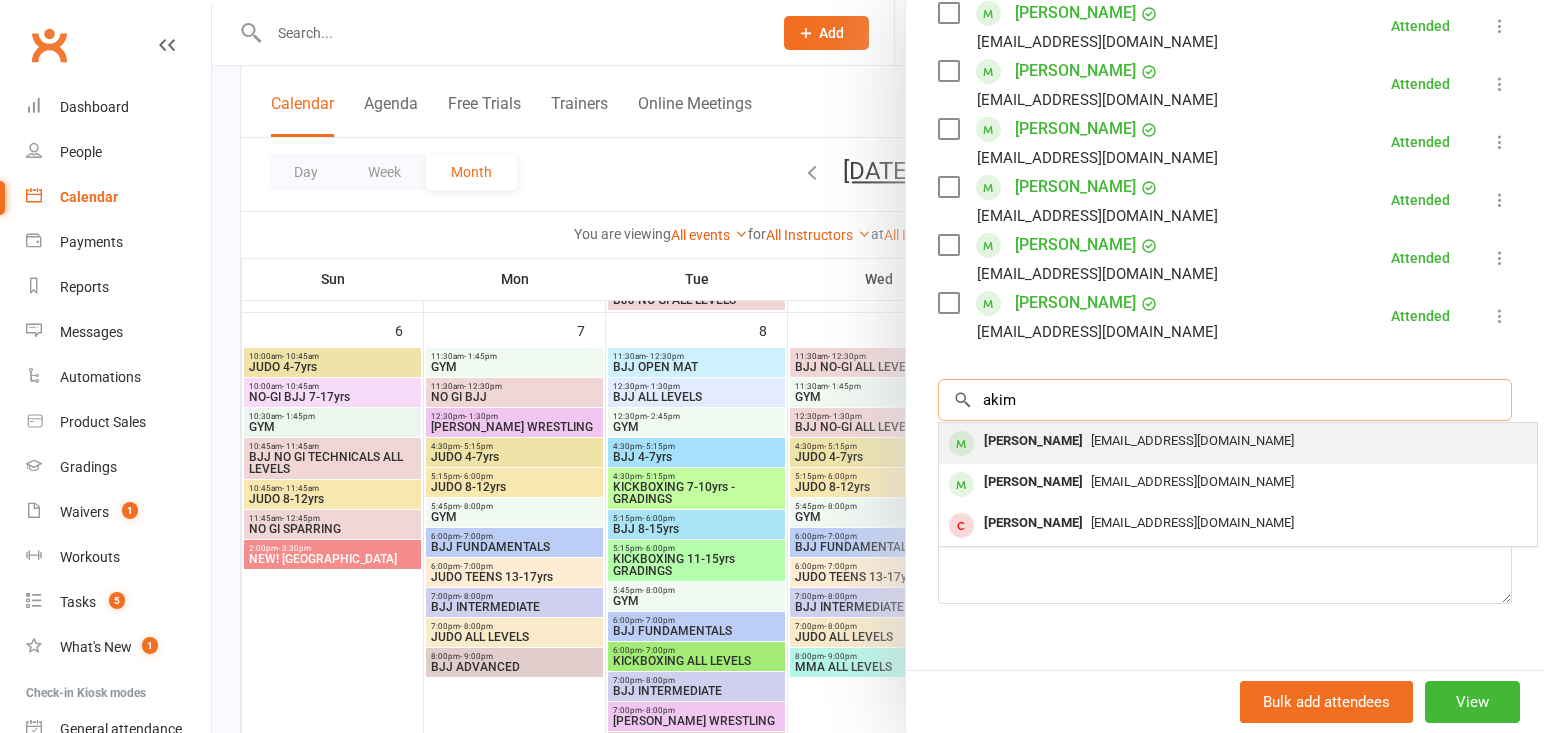 type on "akim" 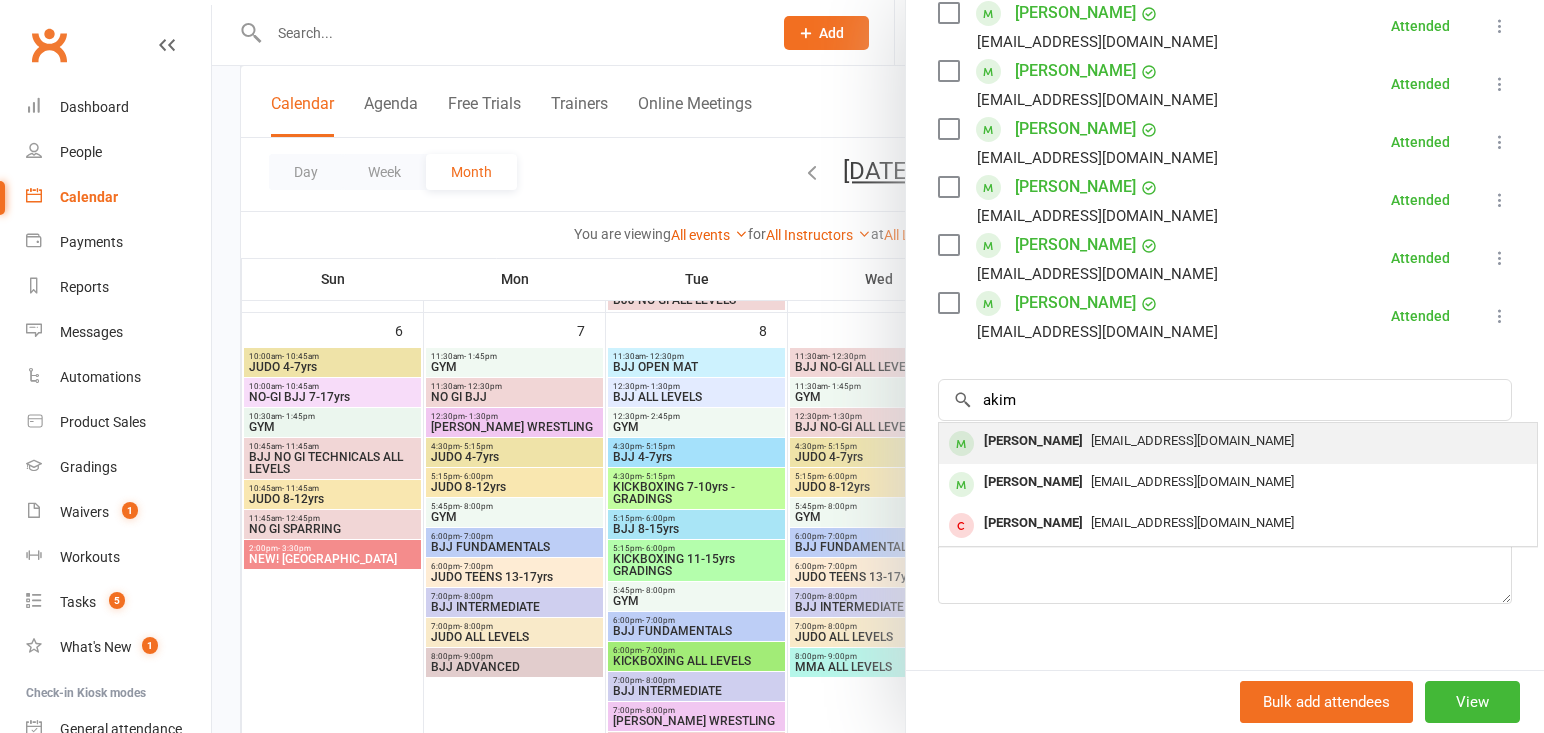 click on "[PERSON_NAME]" at bounding box center [1033, 441] 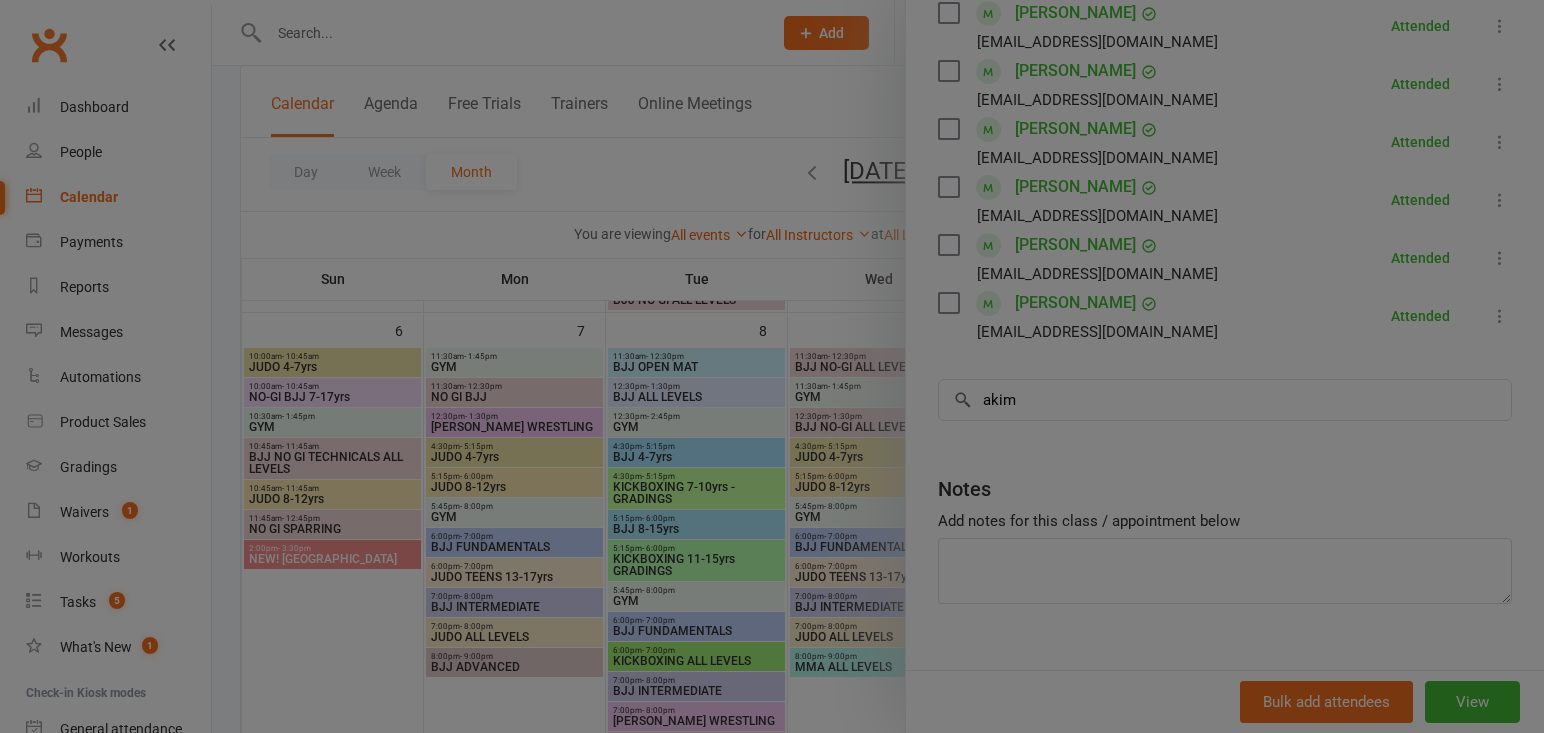 type 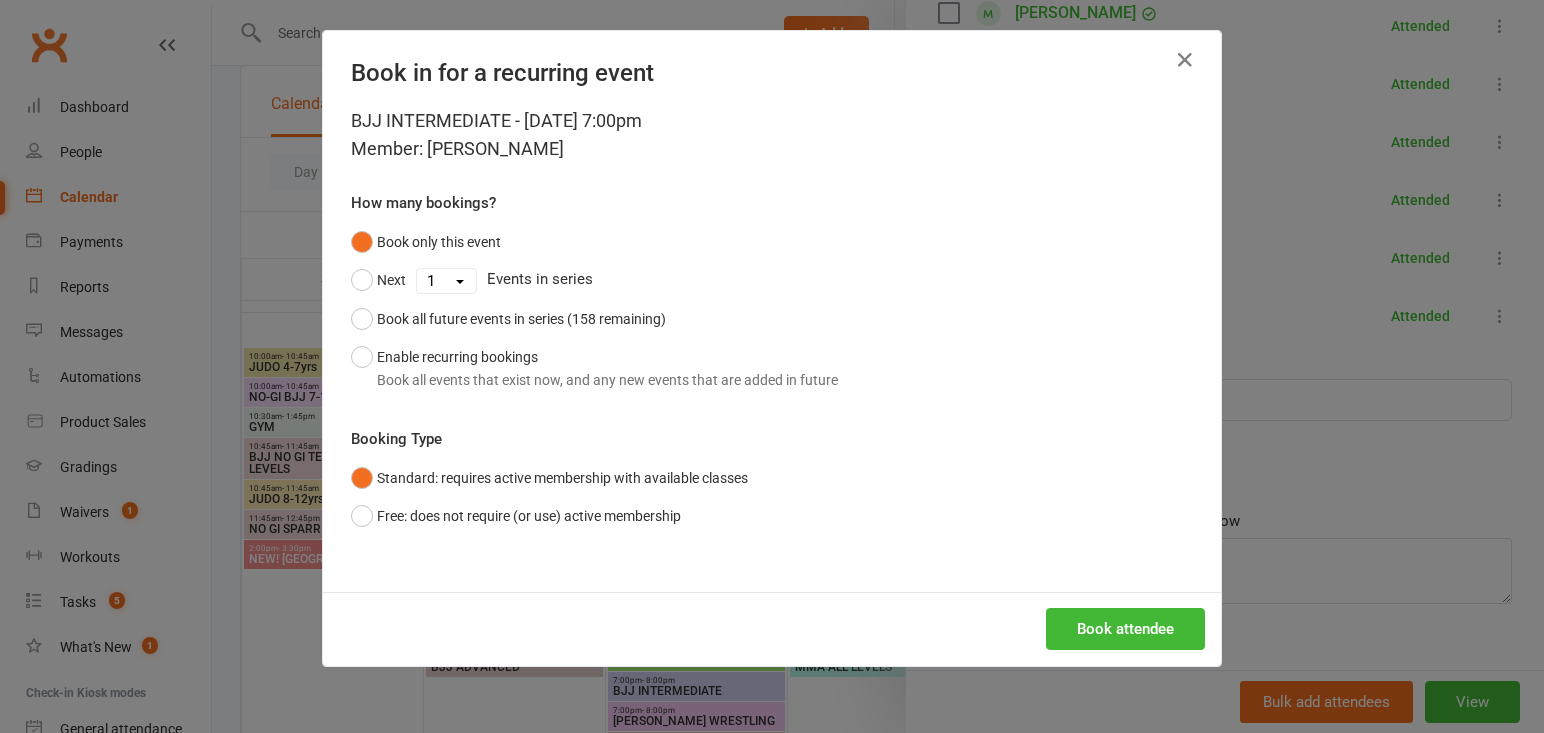 click on "Book attendee" at bounding box center [1125, 629] 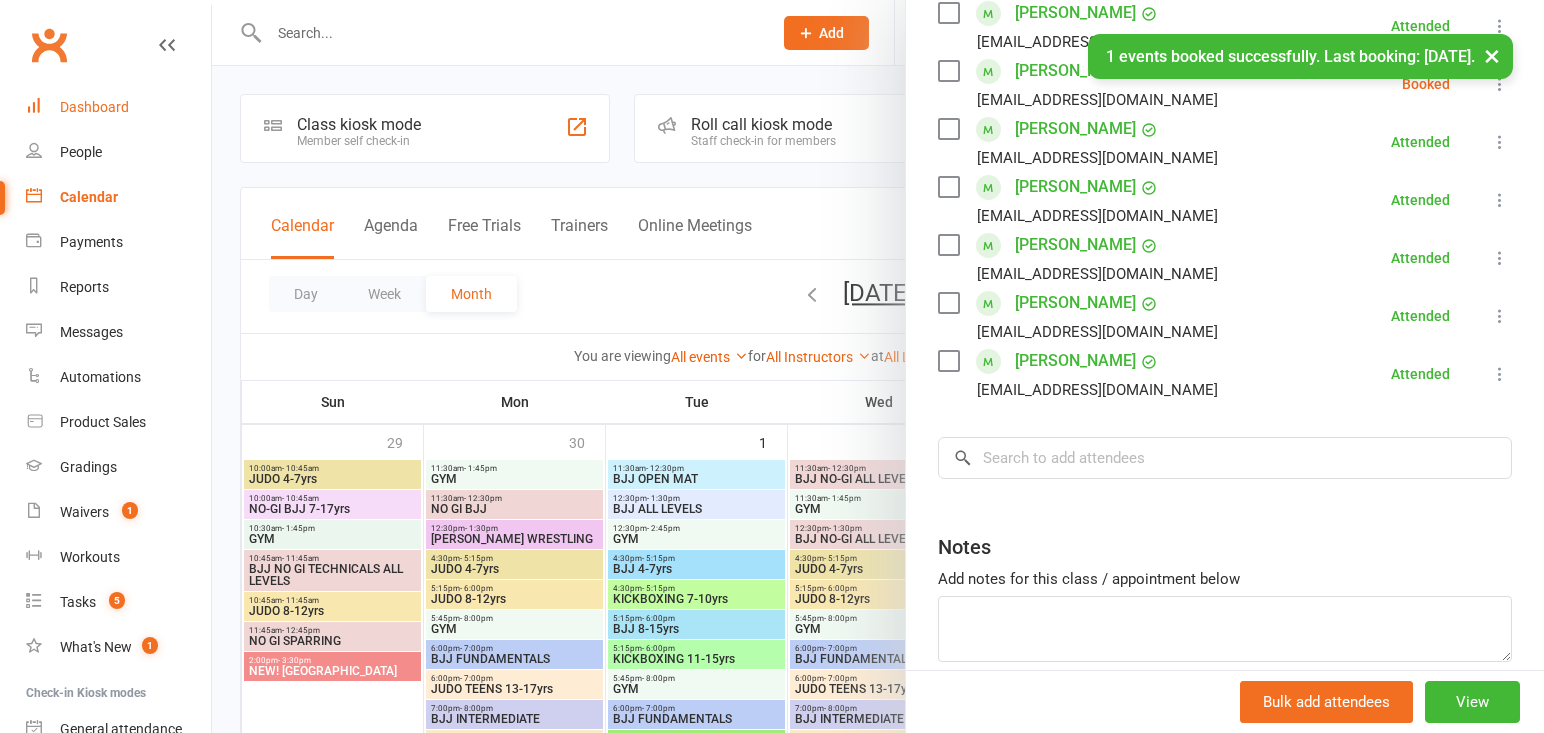 scroll, scrollTop: 0, scrollLeft: 0, axis: both 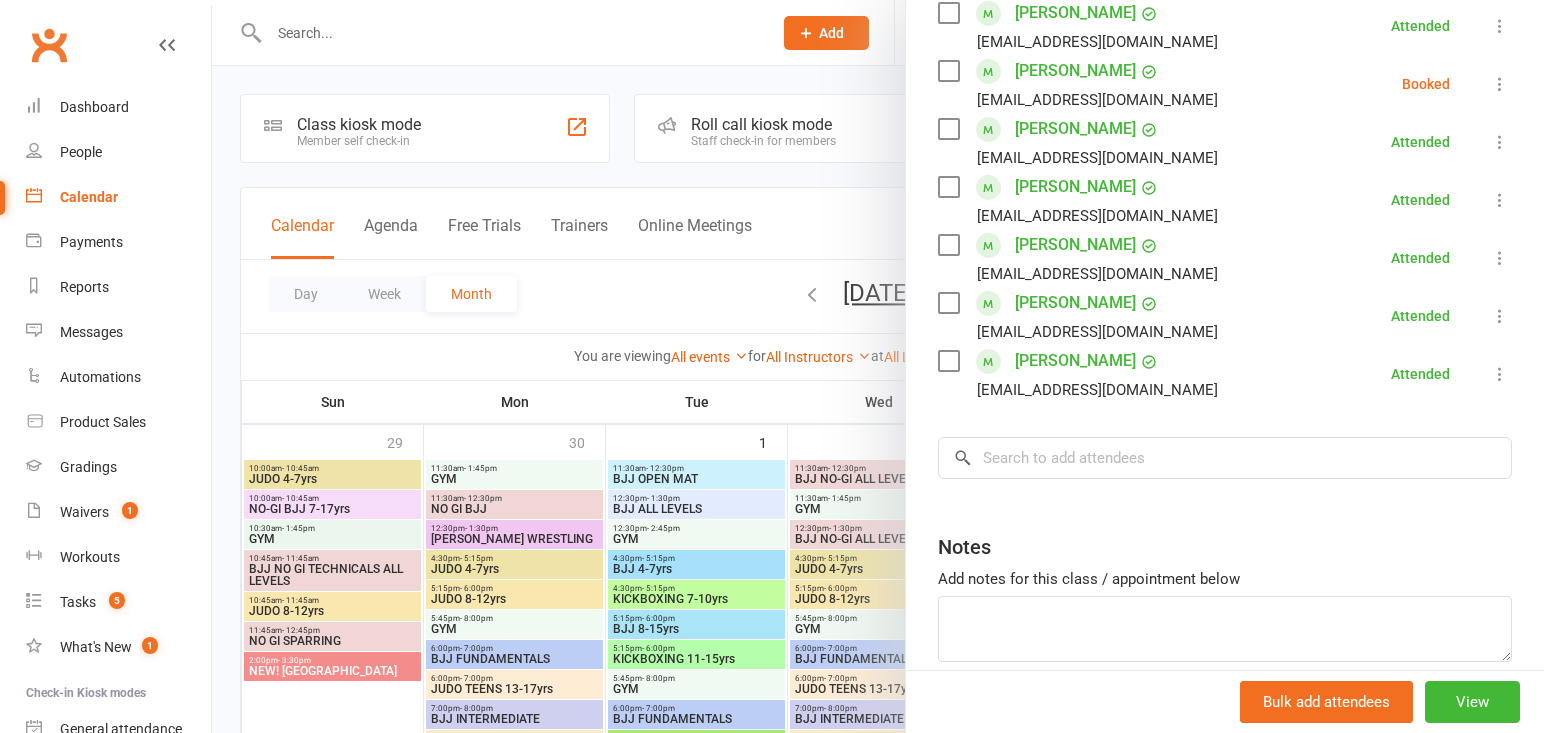 click at bounding box center [878, 366] 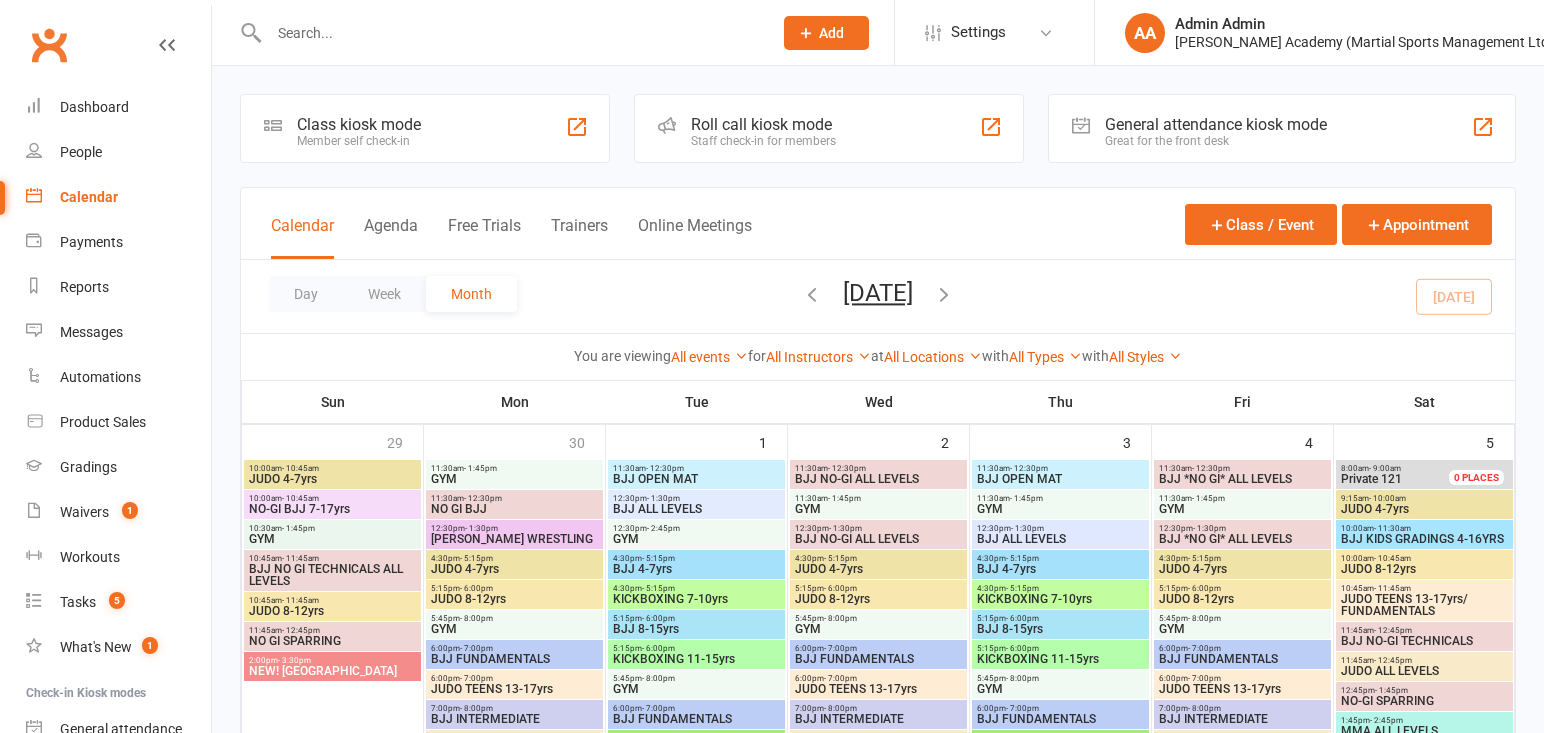 click on "Roll call kiosk mode" at bounding box center (763, 124) 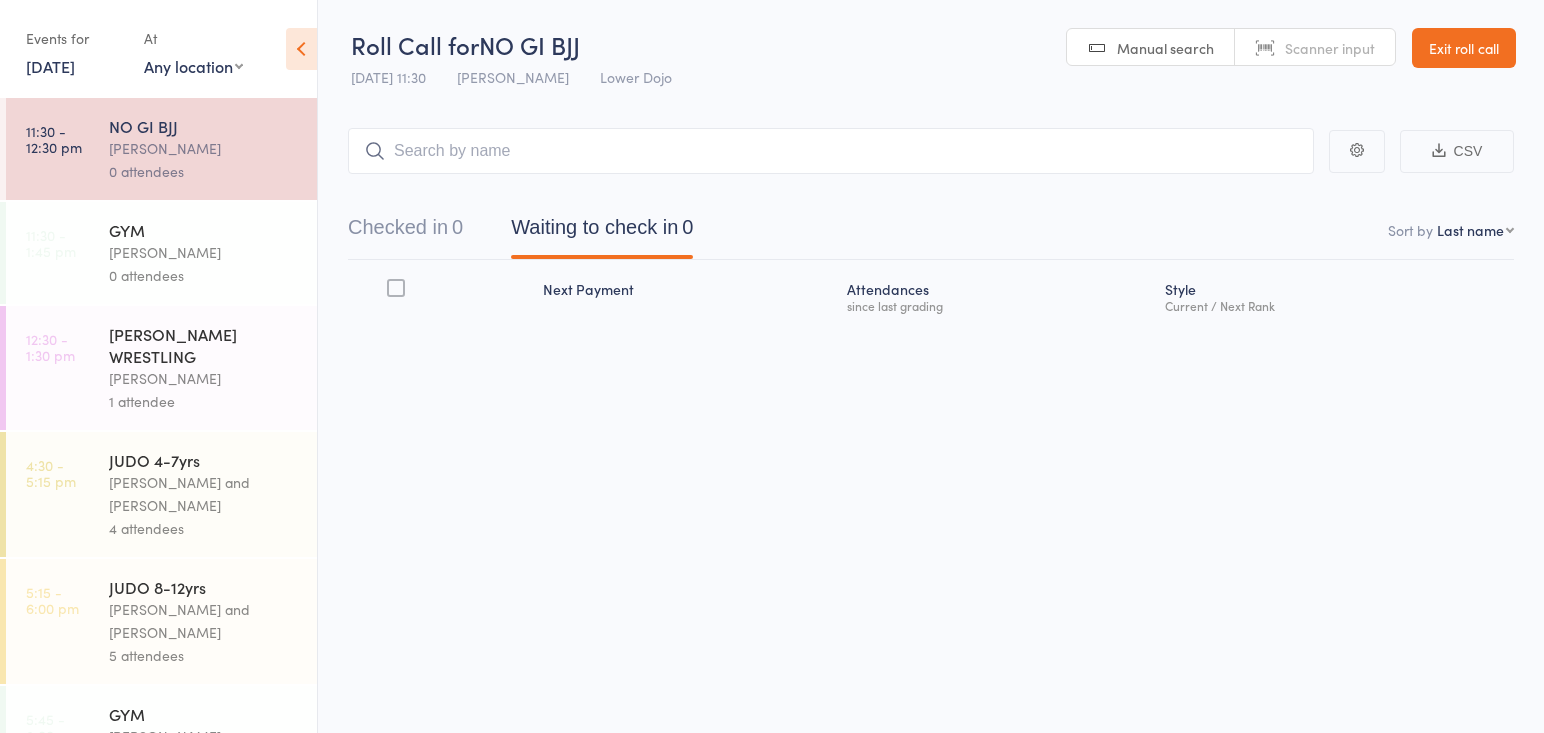 scroll, scrollTop: 0, scrollLeft: 0, axis: both 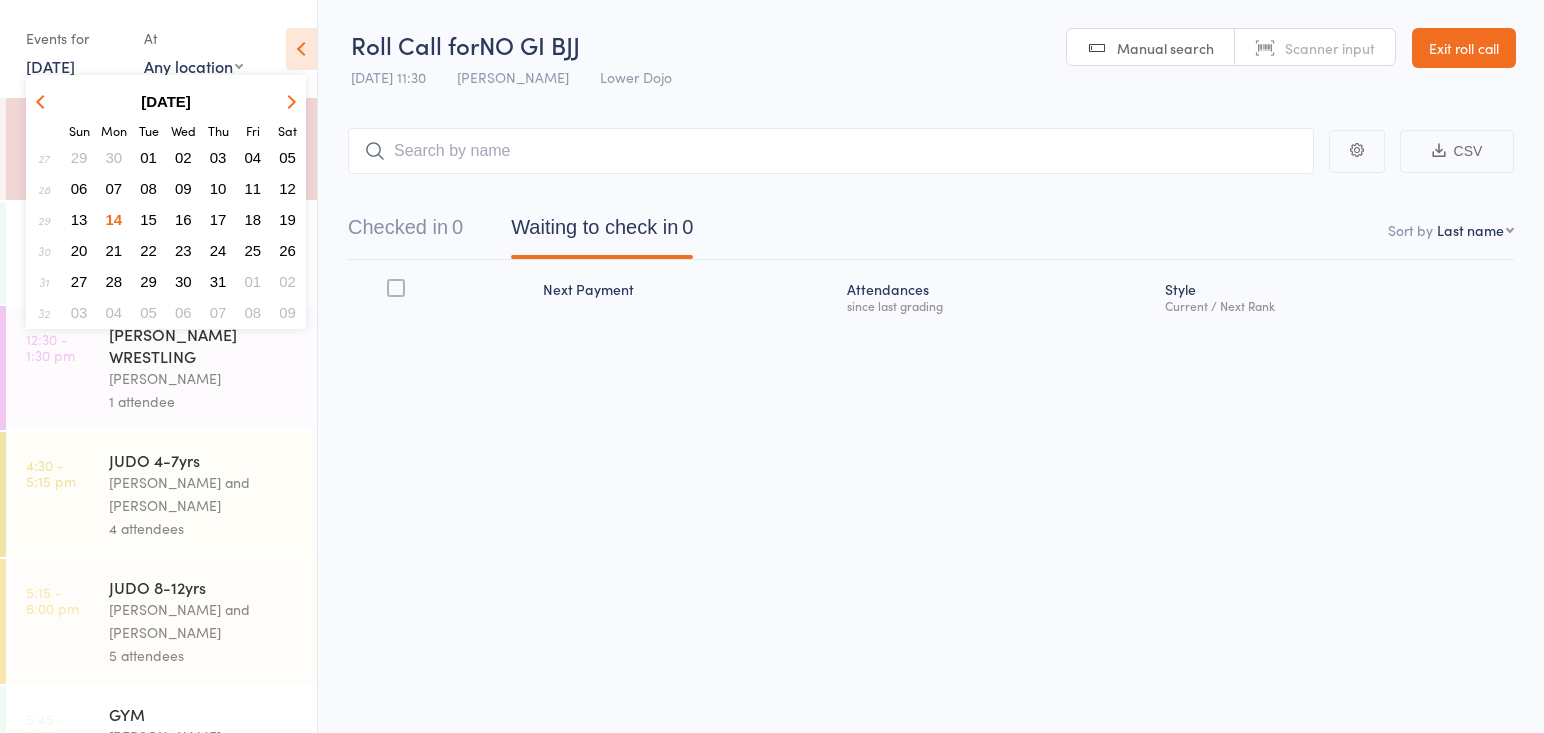 click on "11" at bounding box center [253, 188] 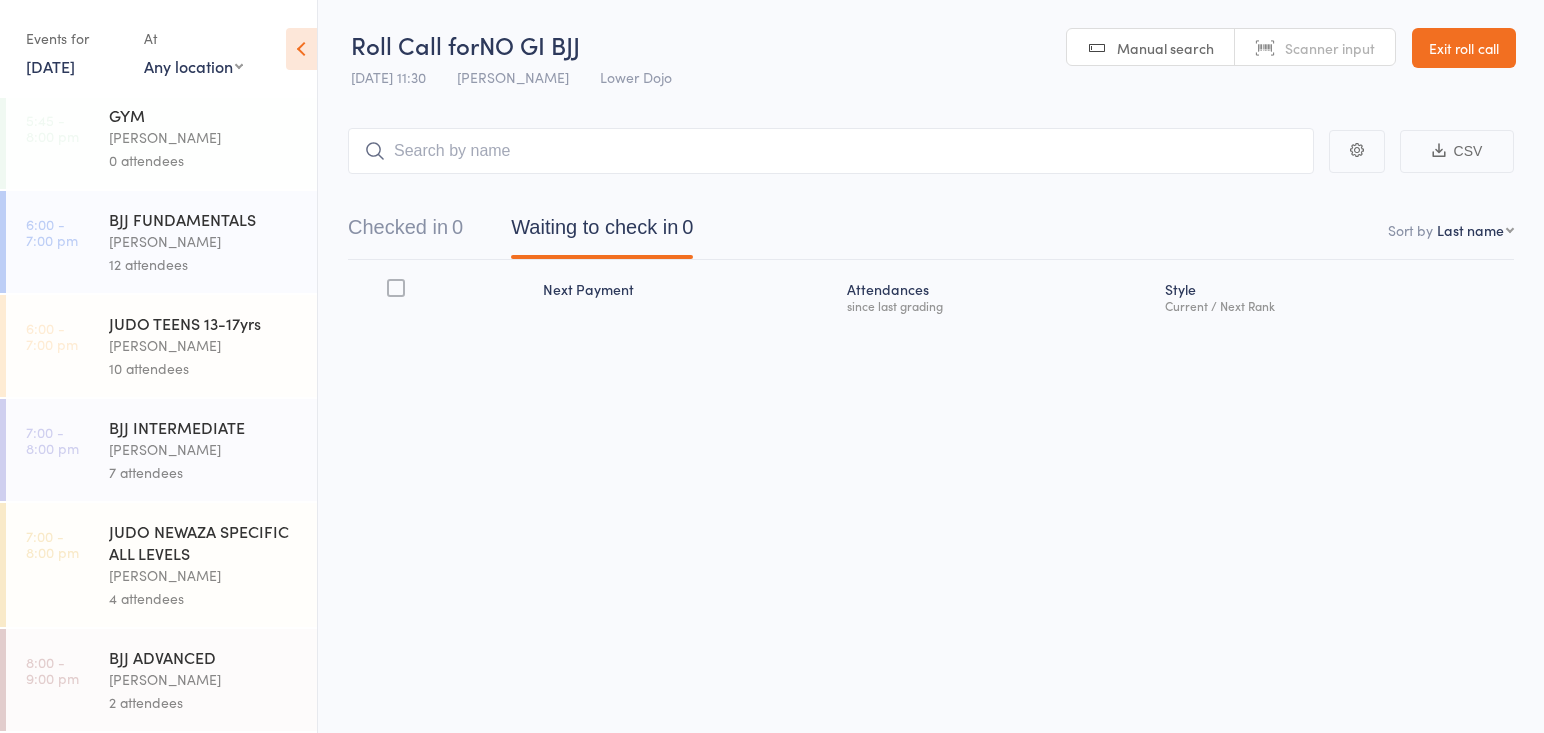 scroll, scrollTop: 577, scrollLeft: 0, axis: vertical 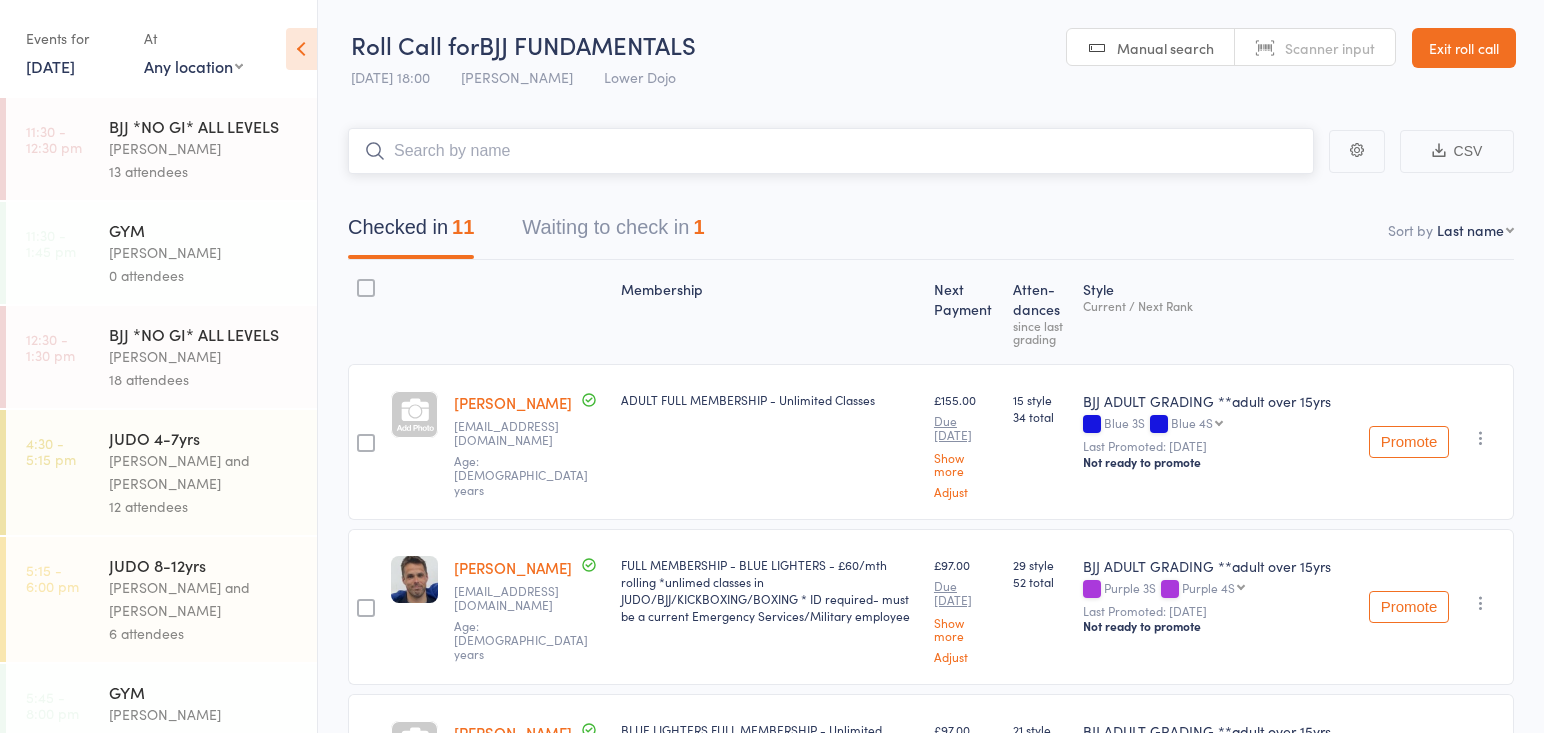 click on "Waiting to check in  1" at bounding box center (613, 232) 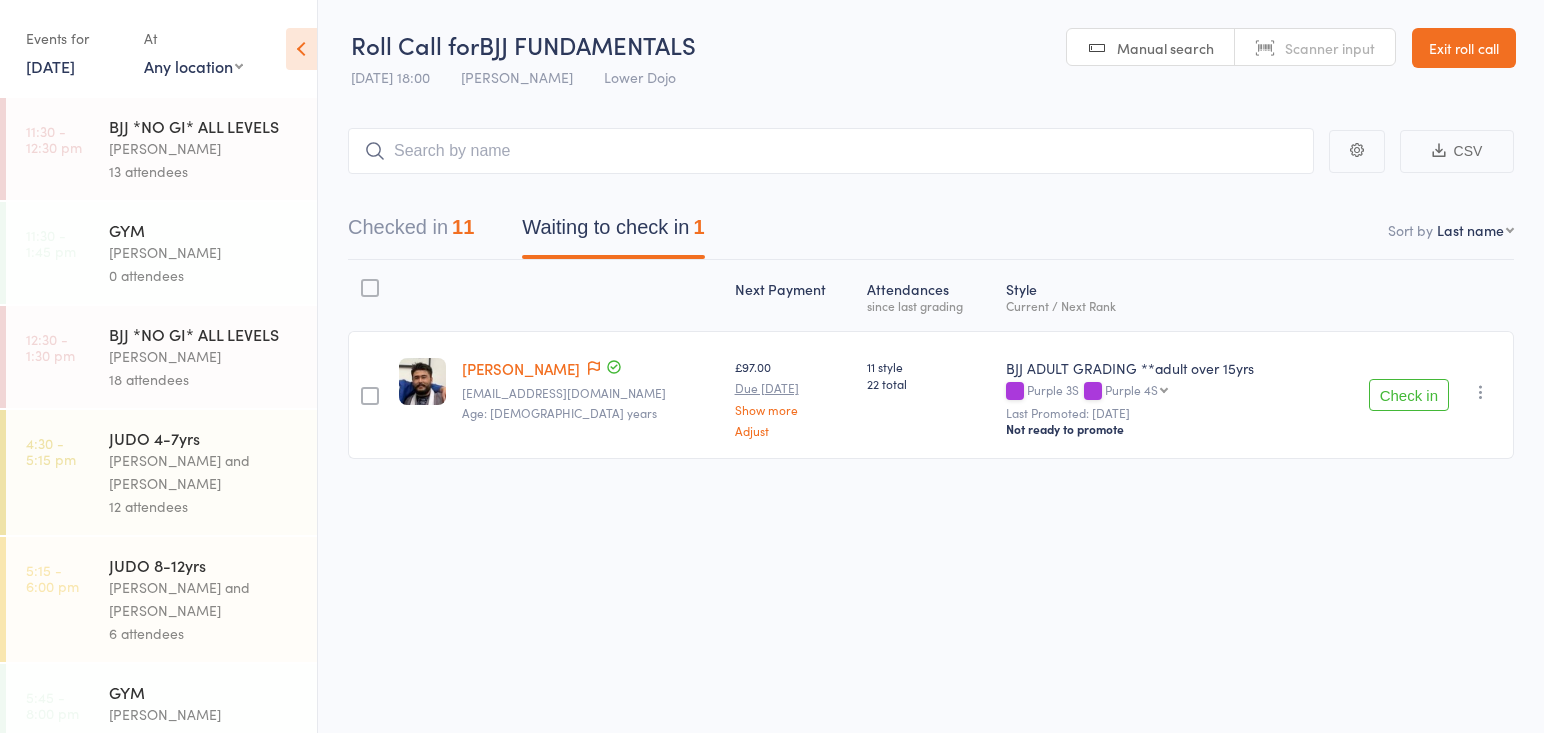 click on "Check in" at bounding box center (1409, 395) 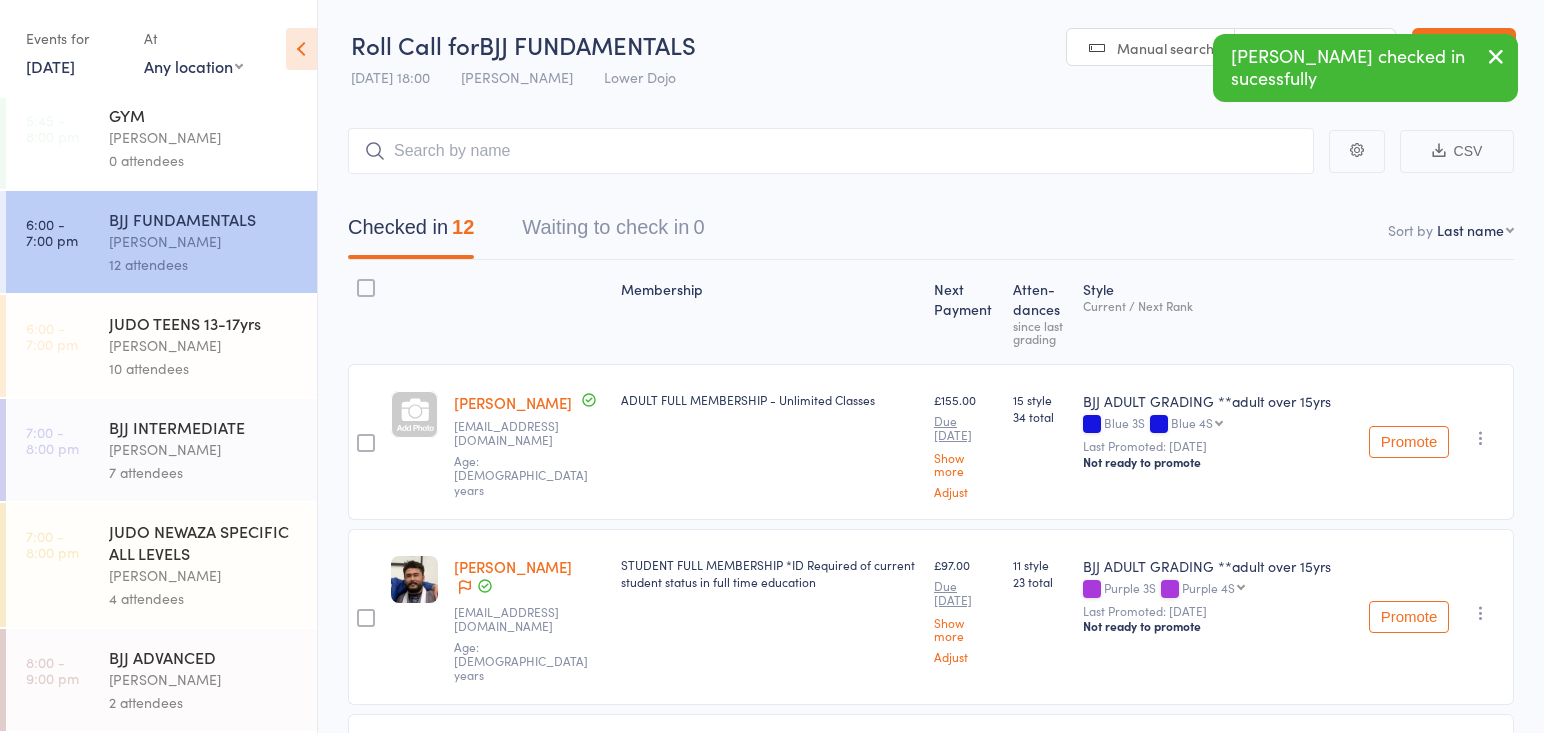 scroll, scrollTop: 577, scrollLeft: 0, axis: vertical 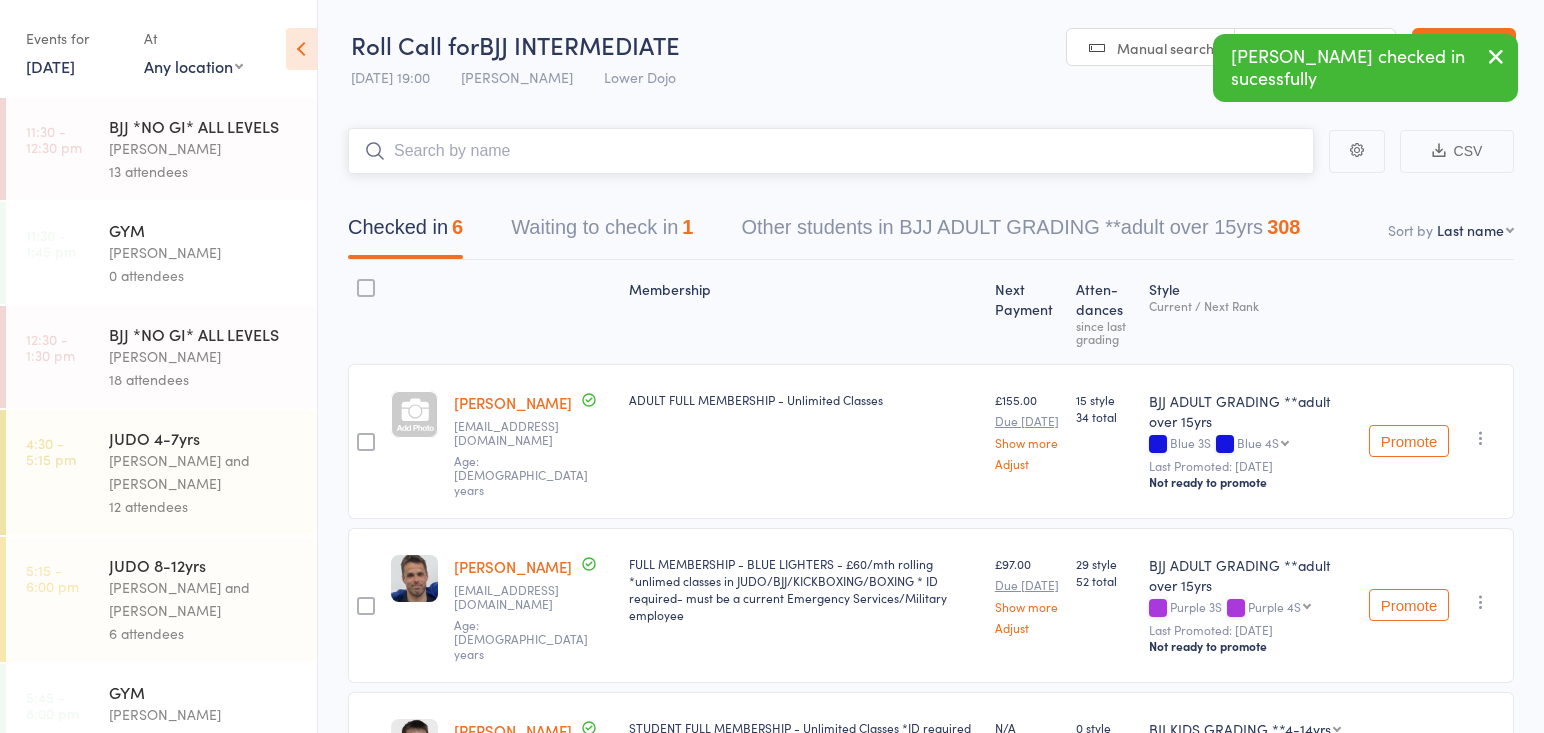 click on "Waiting to check in  1" at bounding box center [602, 232] 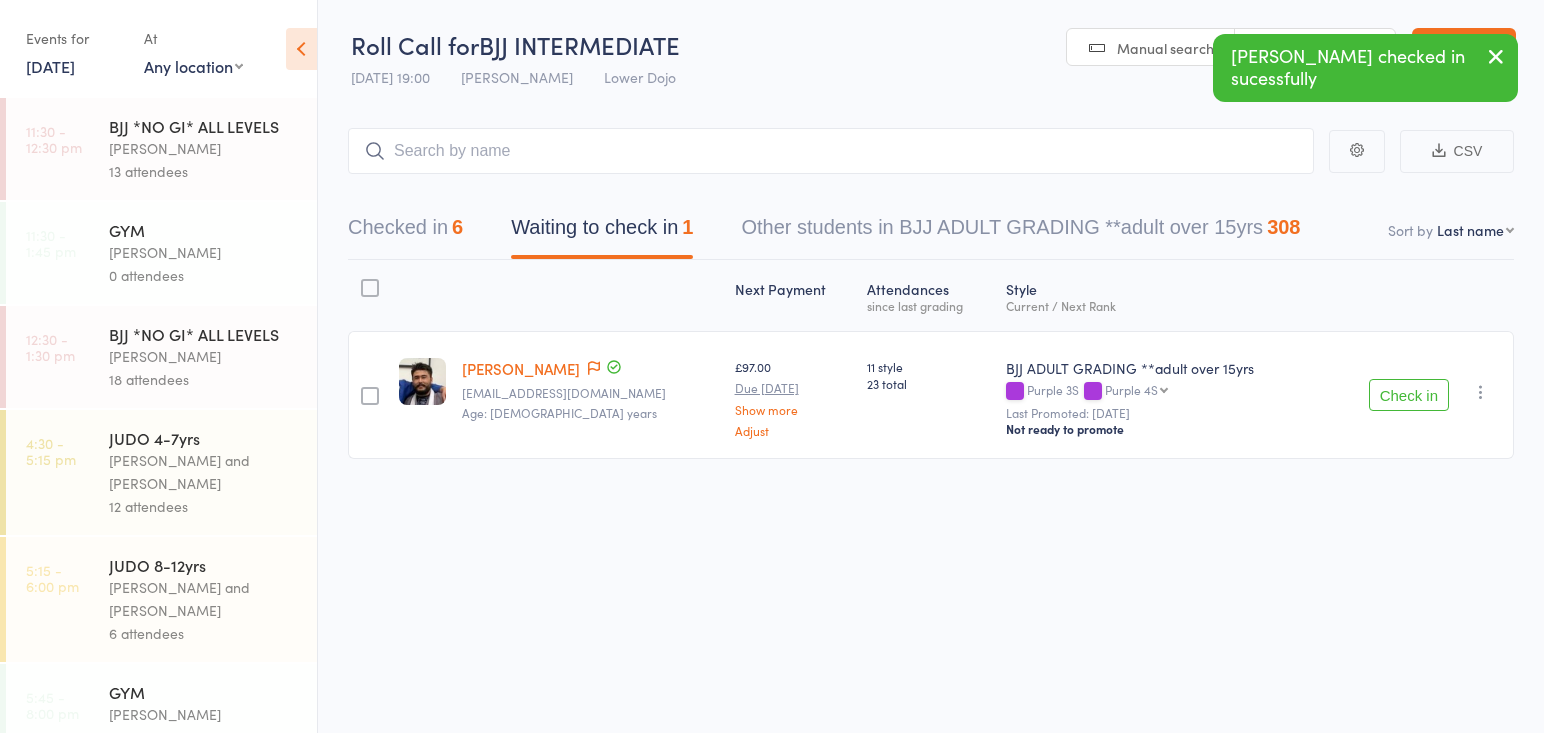click on "Check in" at bounding box center (1409, 395) 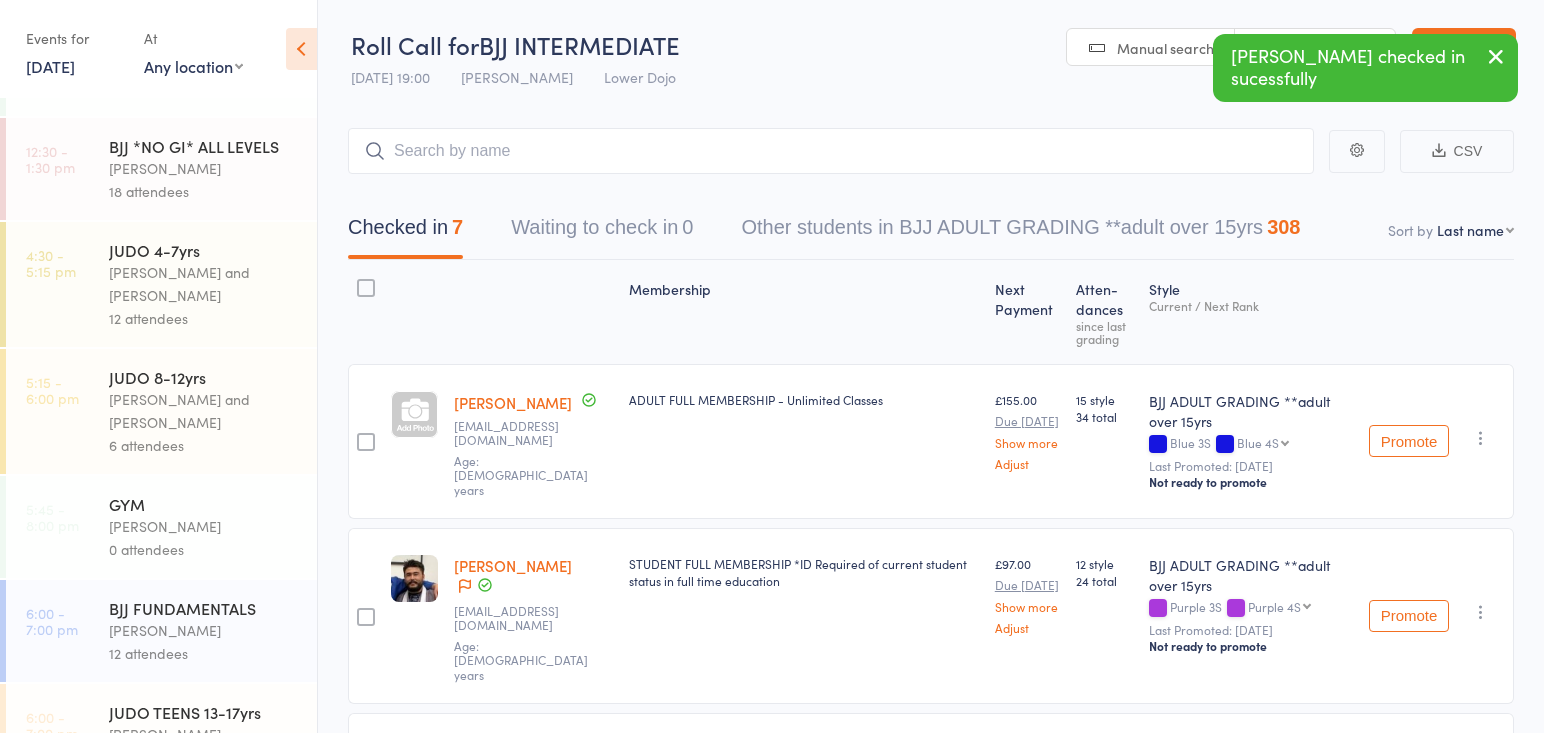 scroll, scrollTop: 209, scrollLeft: 0, axis: vertical 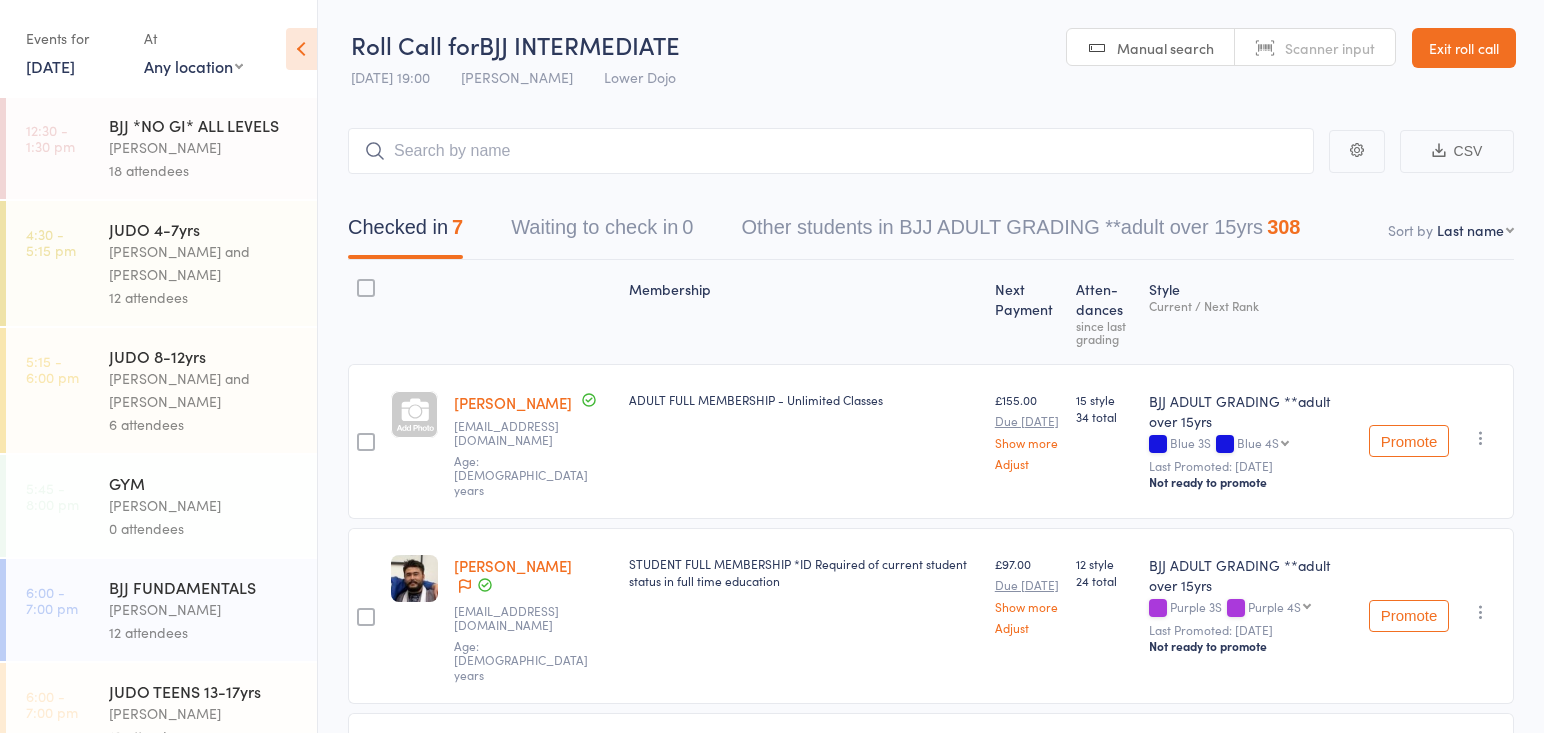 click on "11 Jul, 2025" at bounding box center [50, 66] 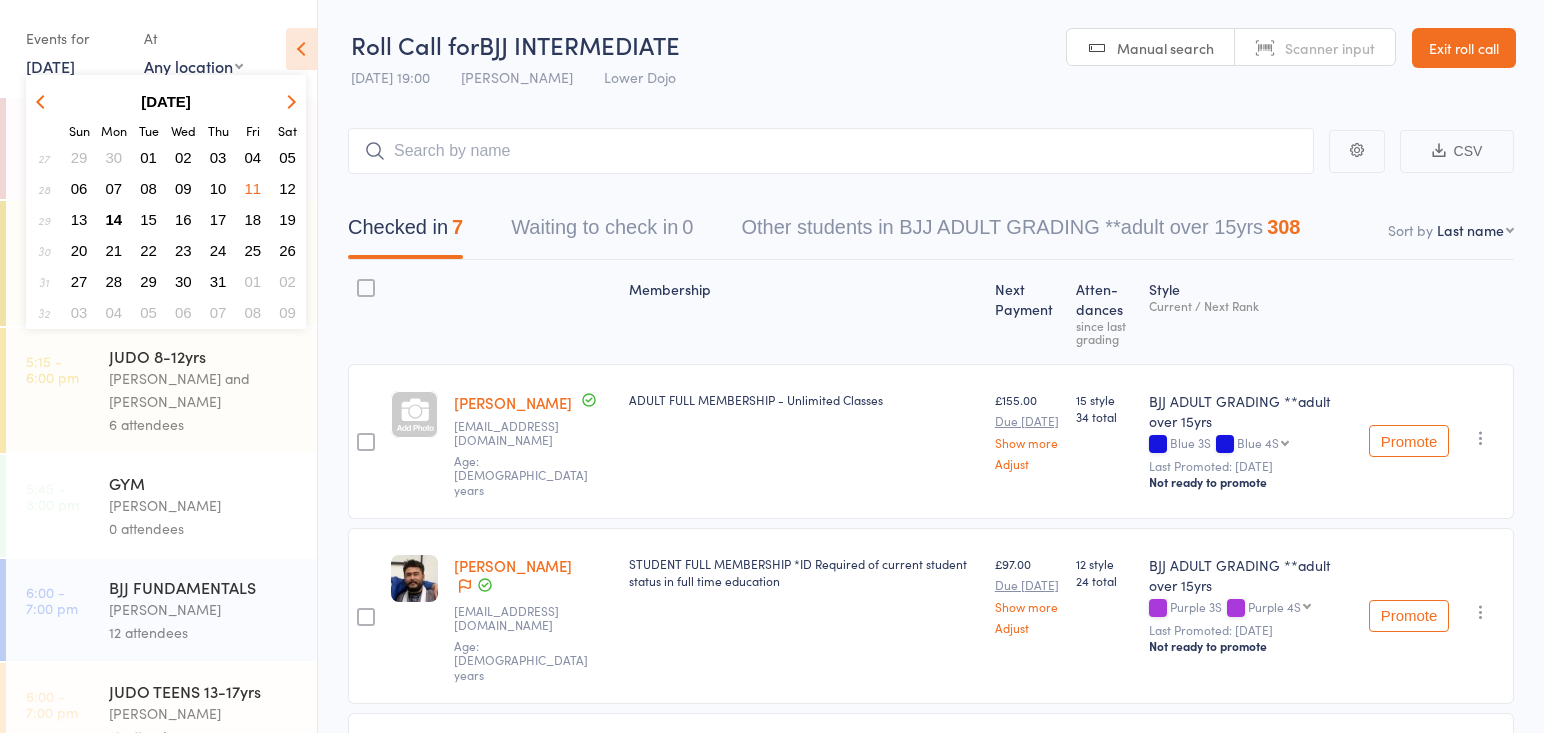 click on "14" at bounding box center [114, 219] 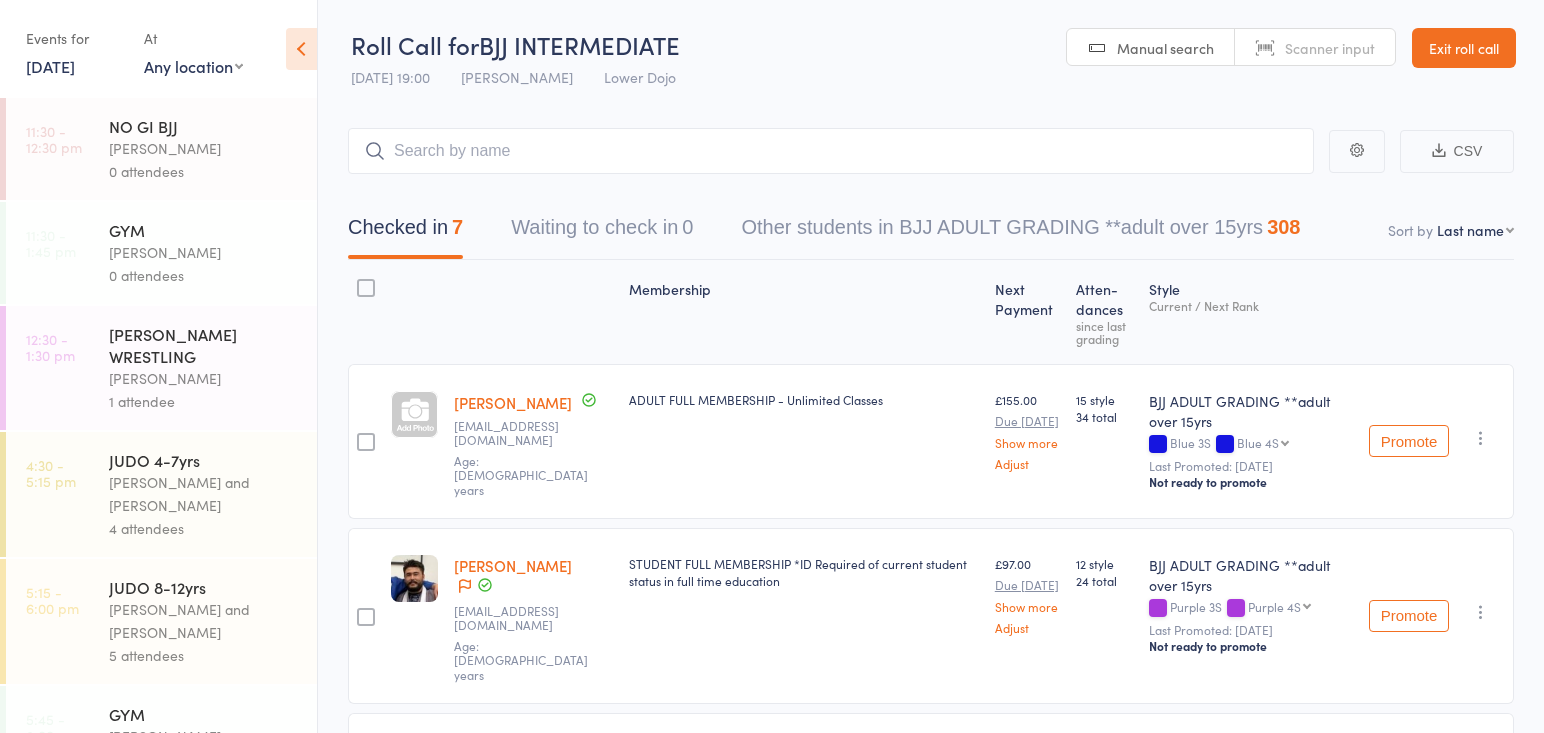 scroll, scrollTop: 0, scrollLeft: 0, axis: both 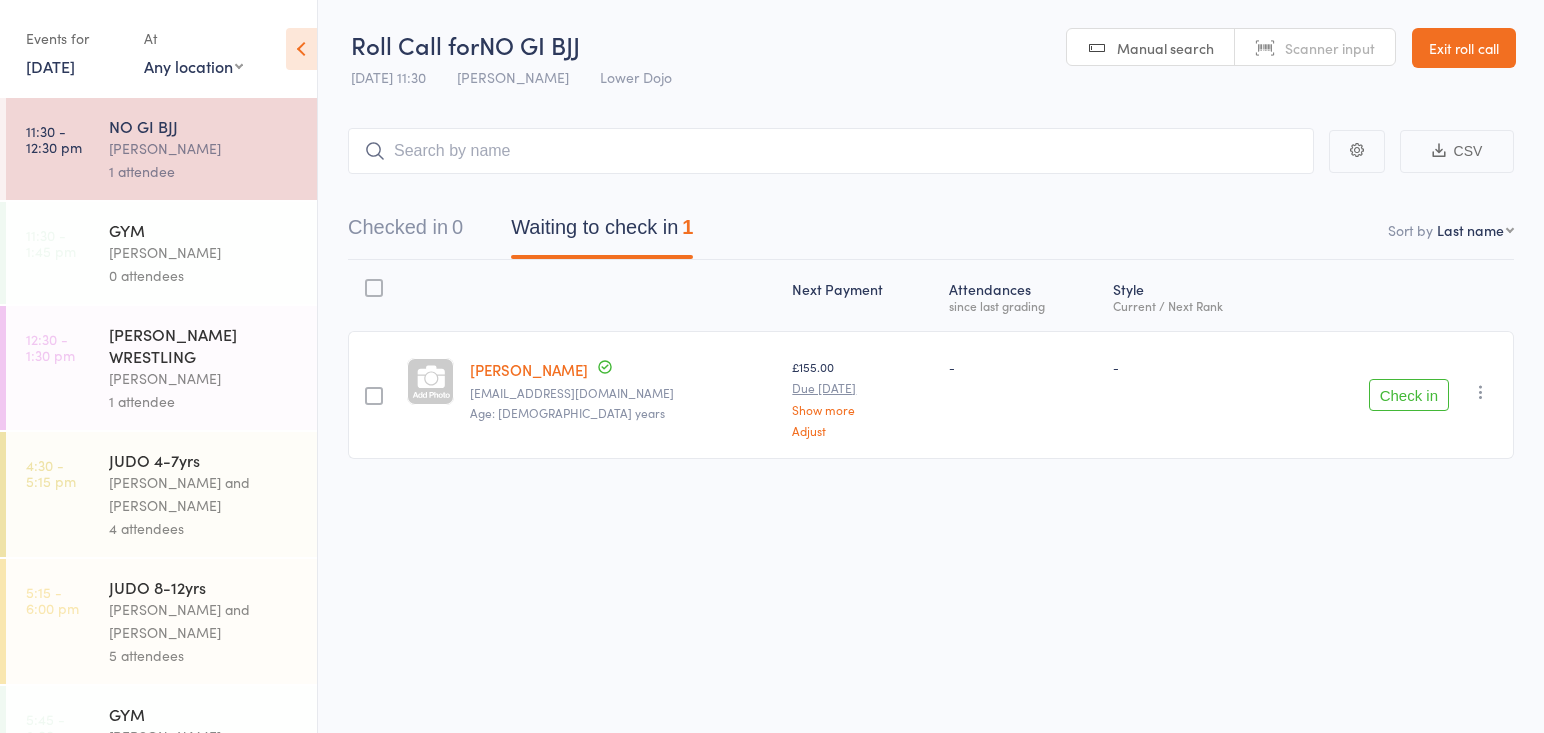 click at bounding box center [831, 151] 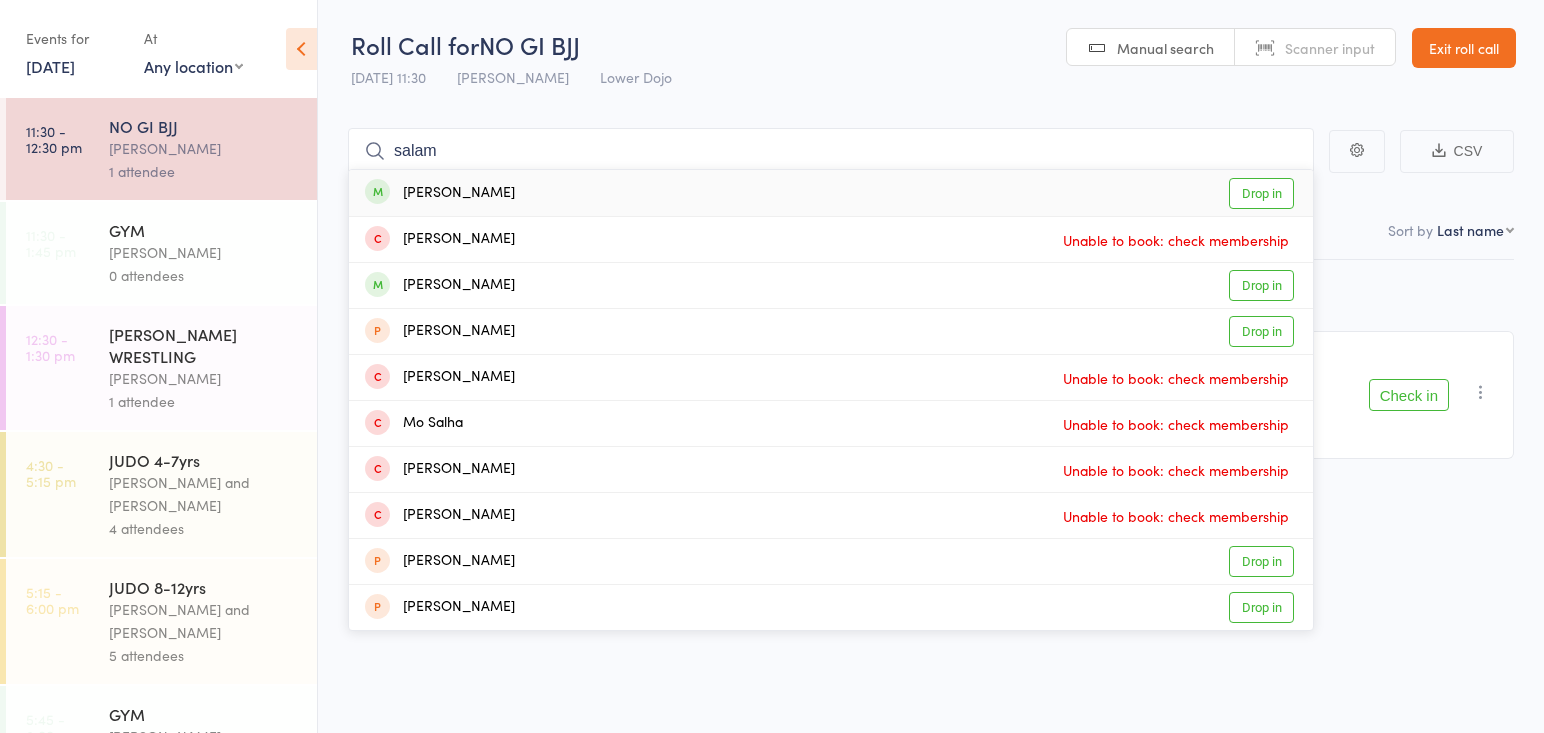 type on "salam" 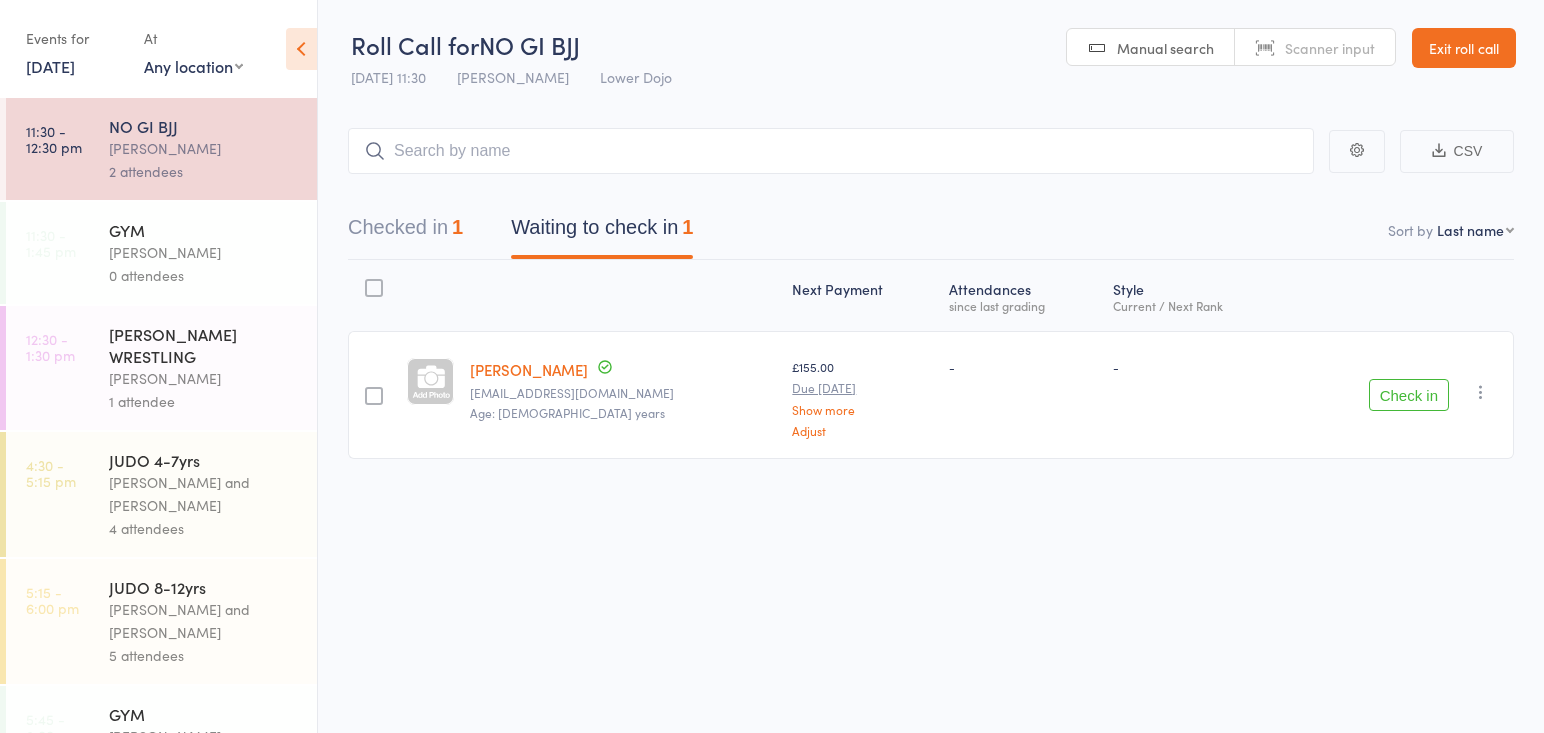 click on "Check in" at bounding box center [1409, 395] 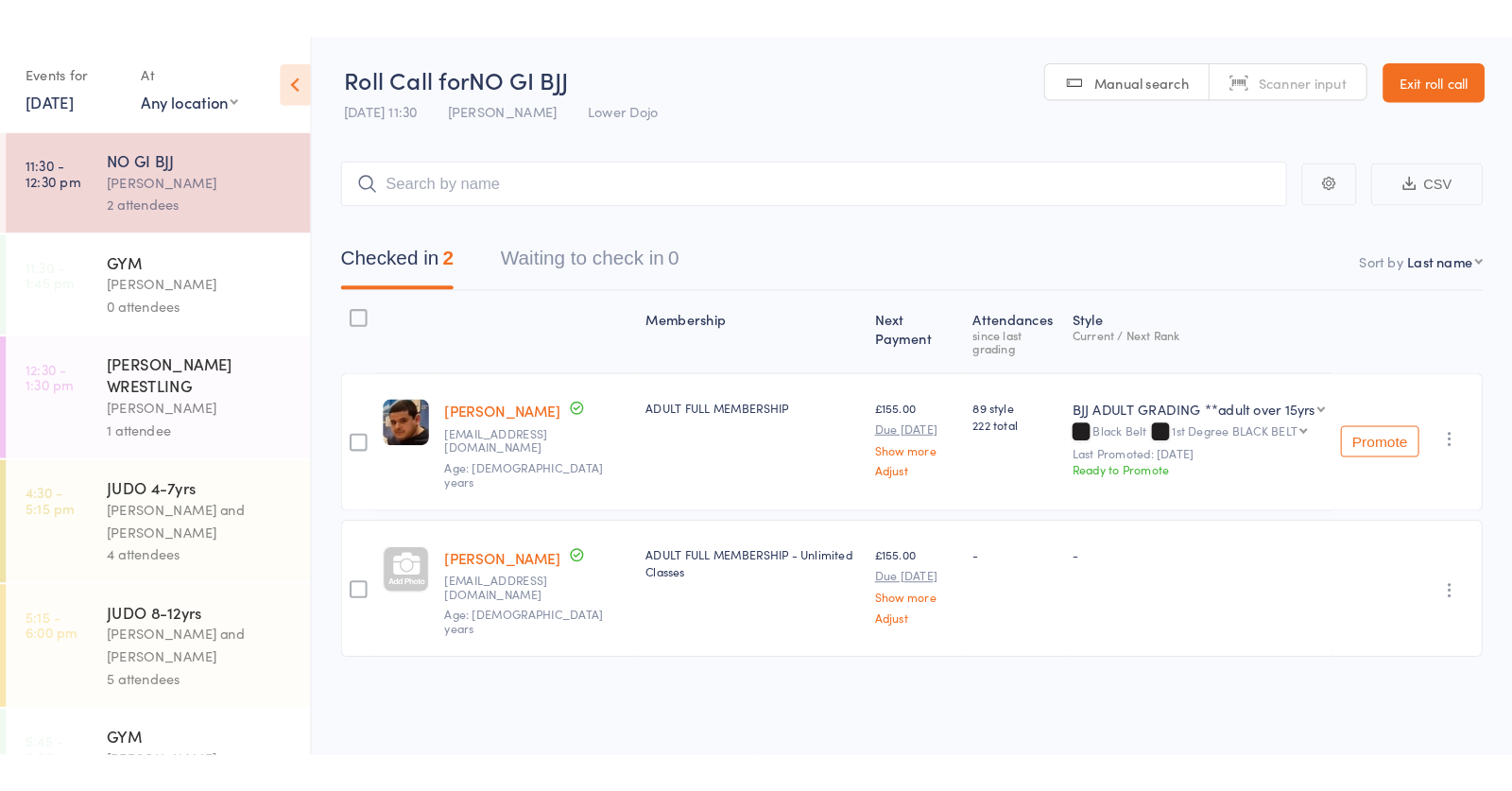 scroll, scrollTop: 0, scrollLeft: 0, axis: both 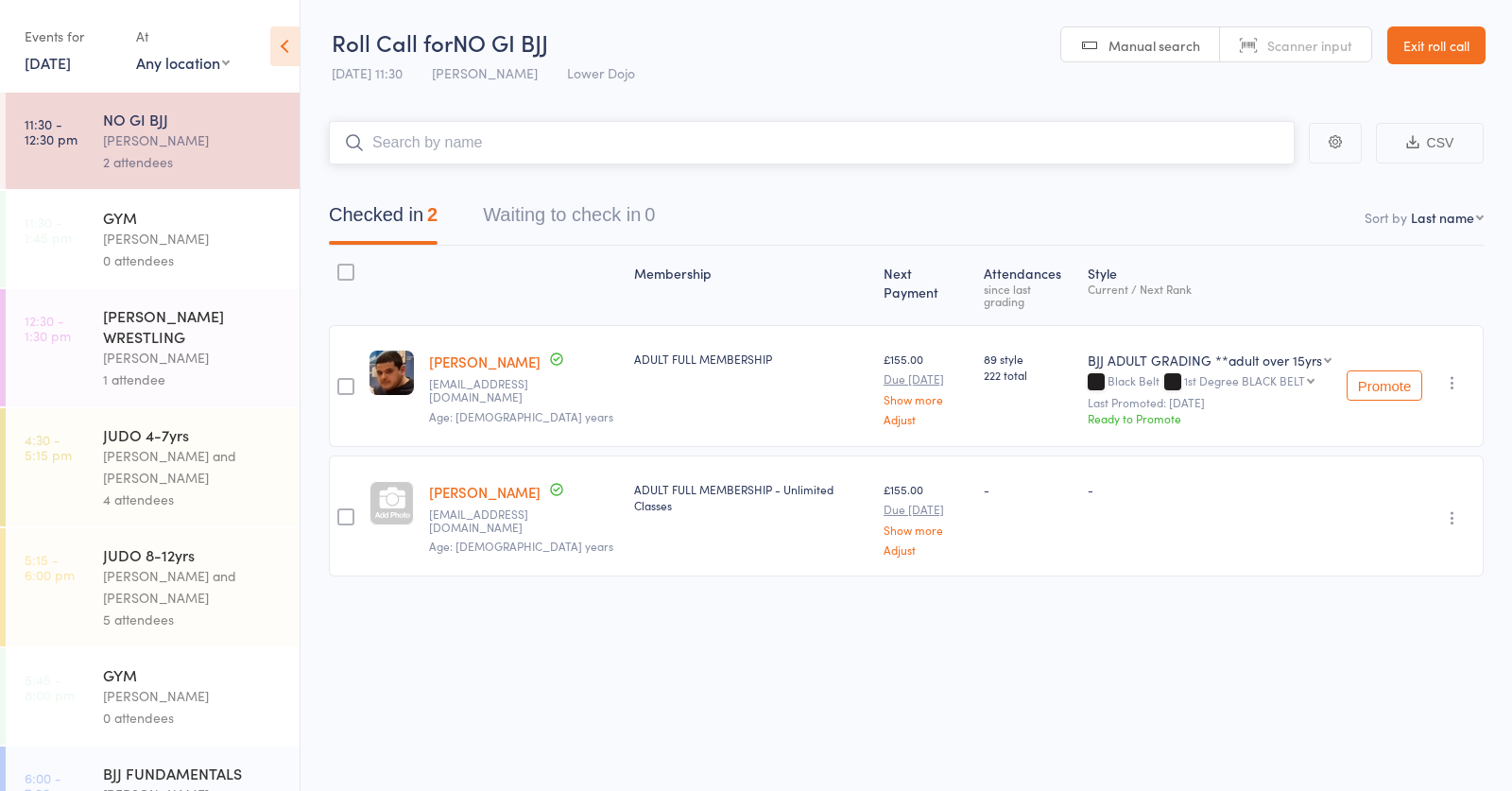 click at bounding box center (812, 143) 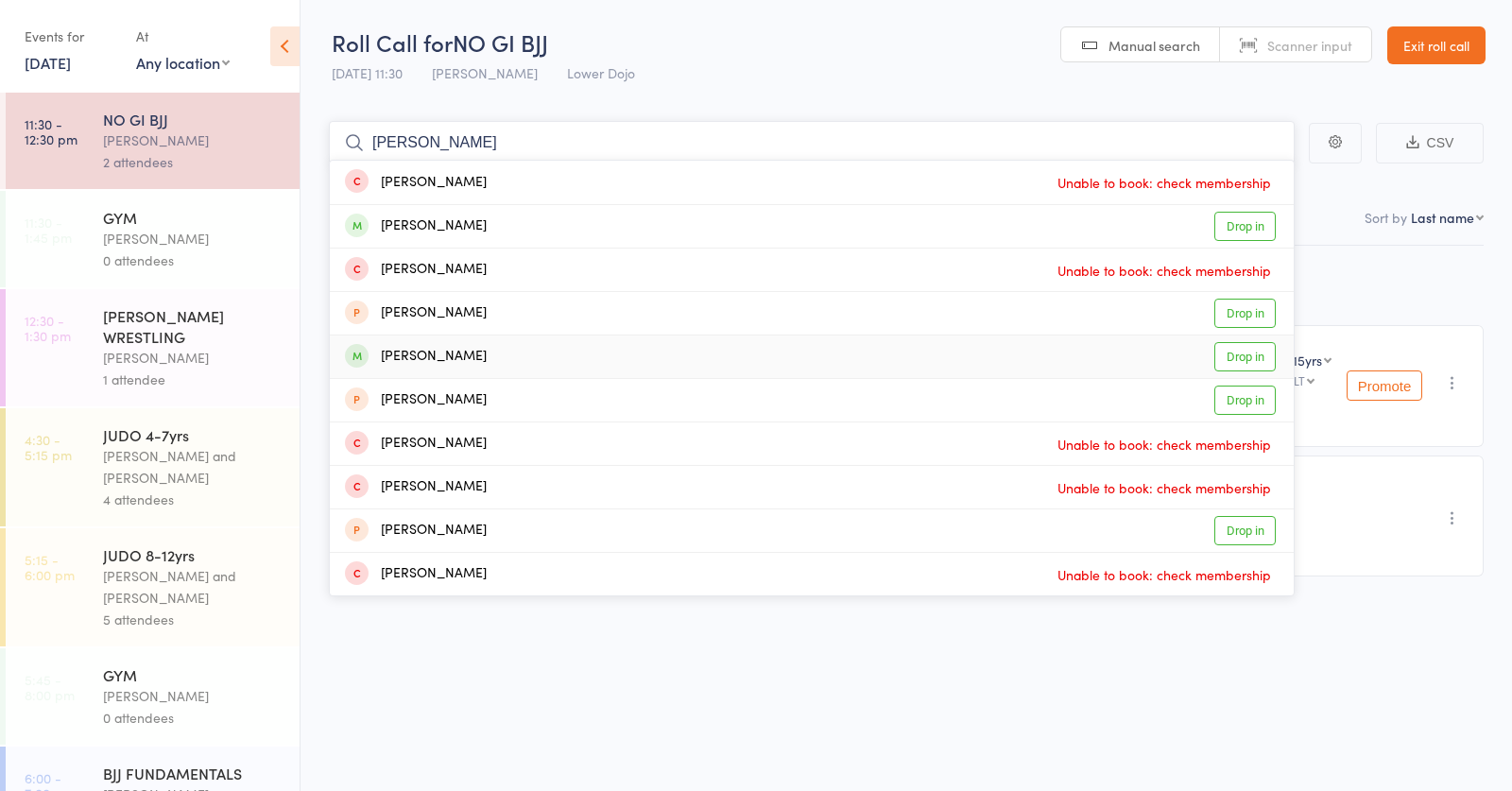 type on "howard" 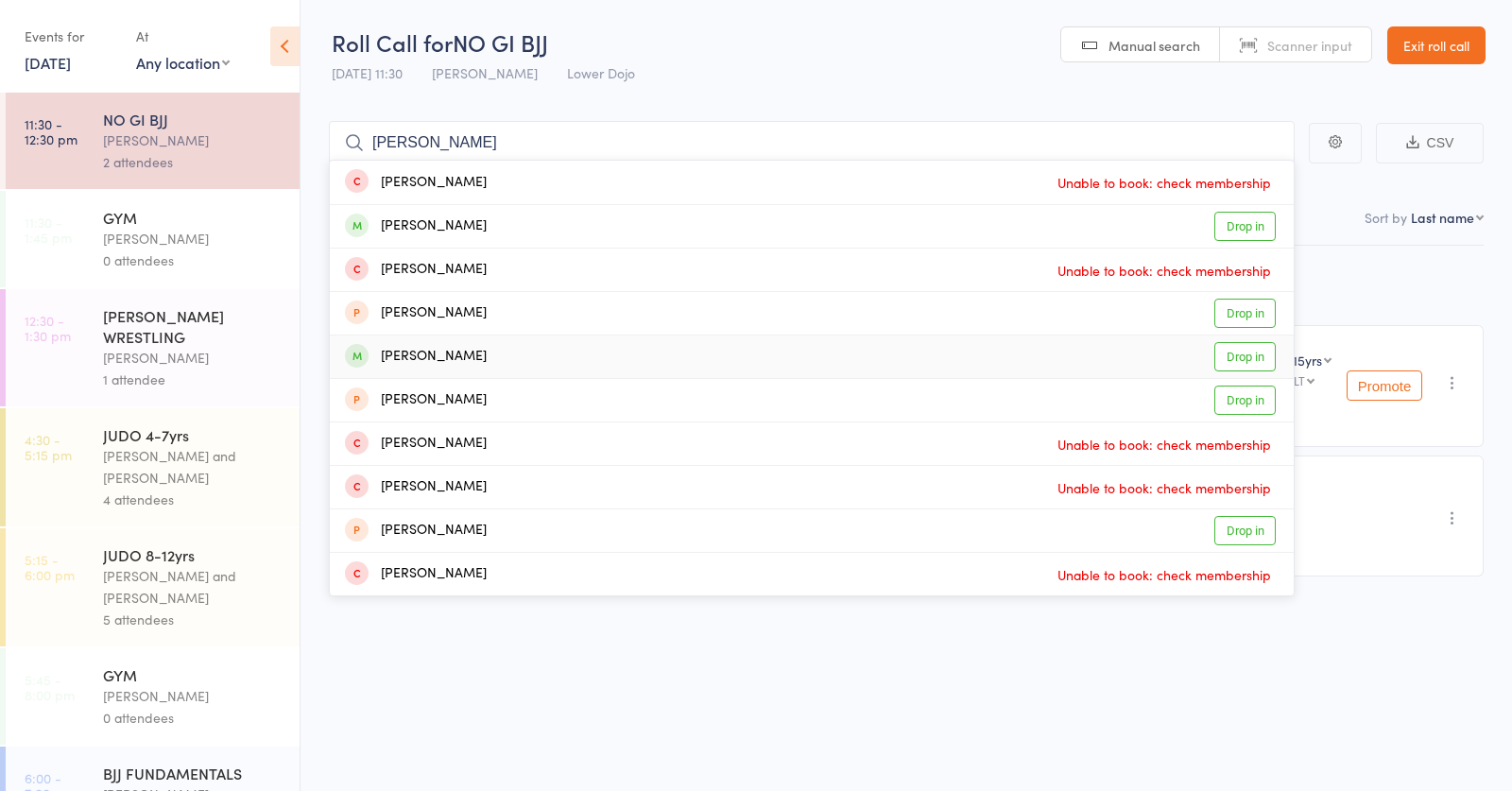 click on "Howard Bailey Drop in" at bounding box center [812, 356] 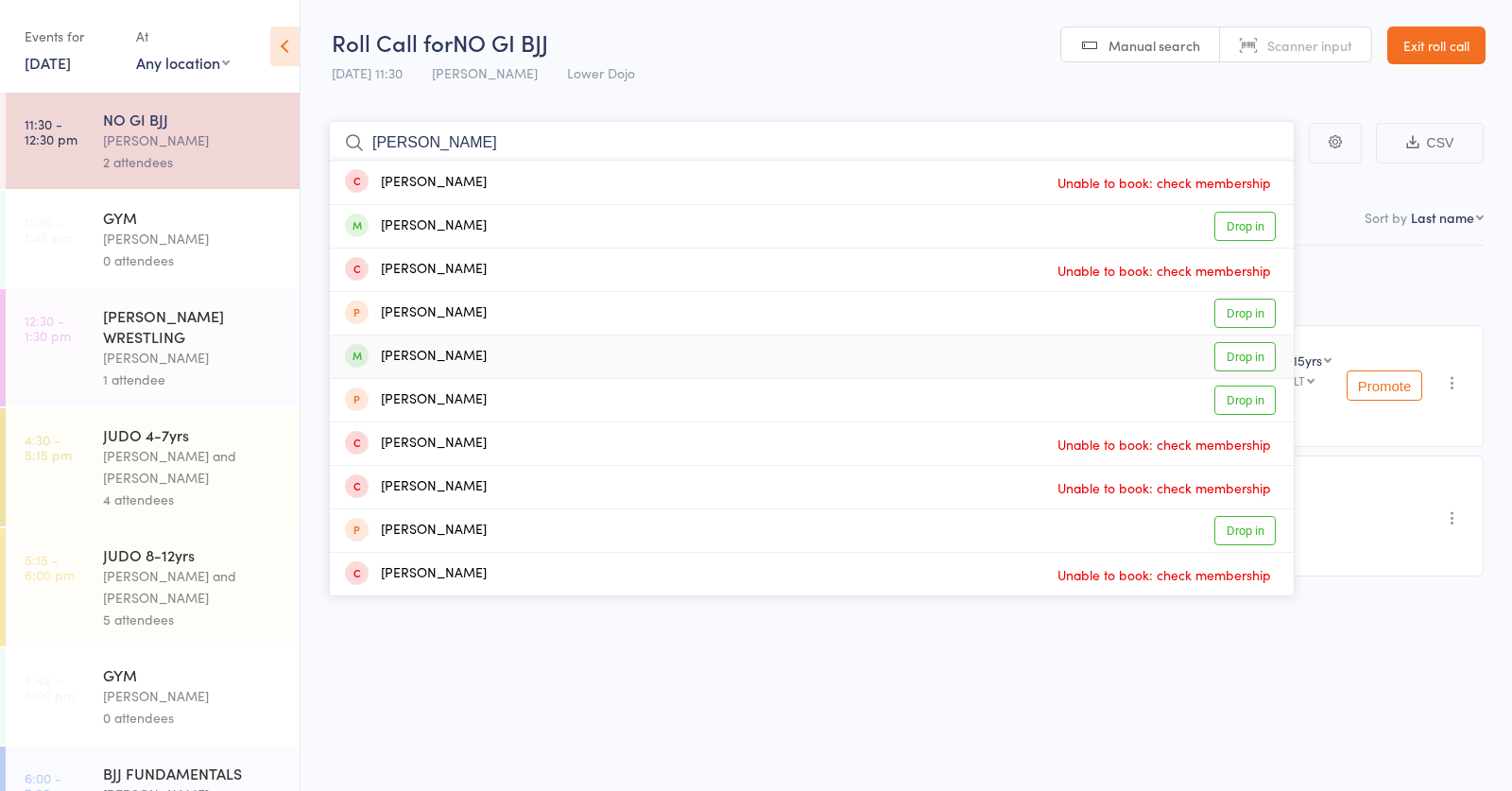 type 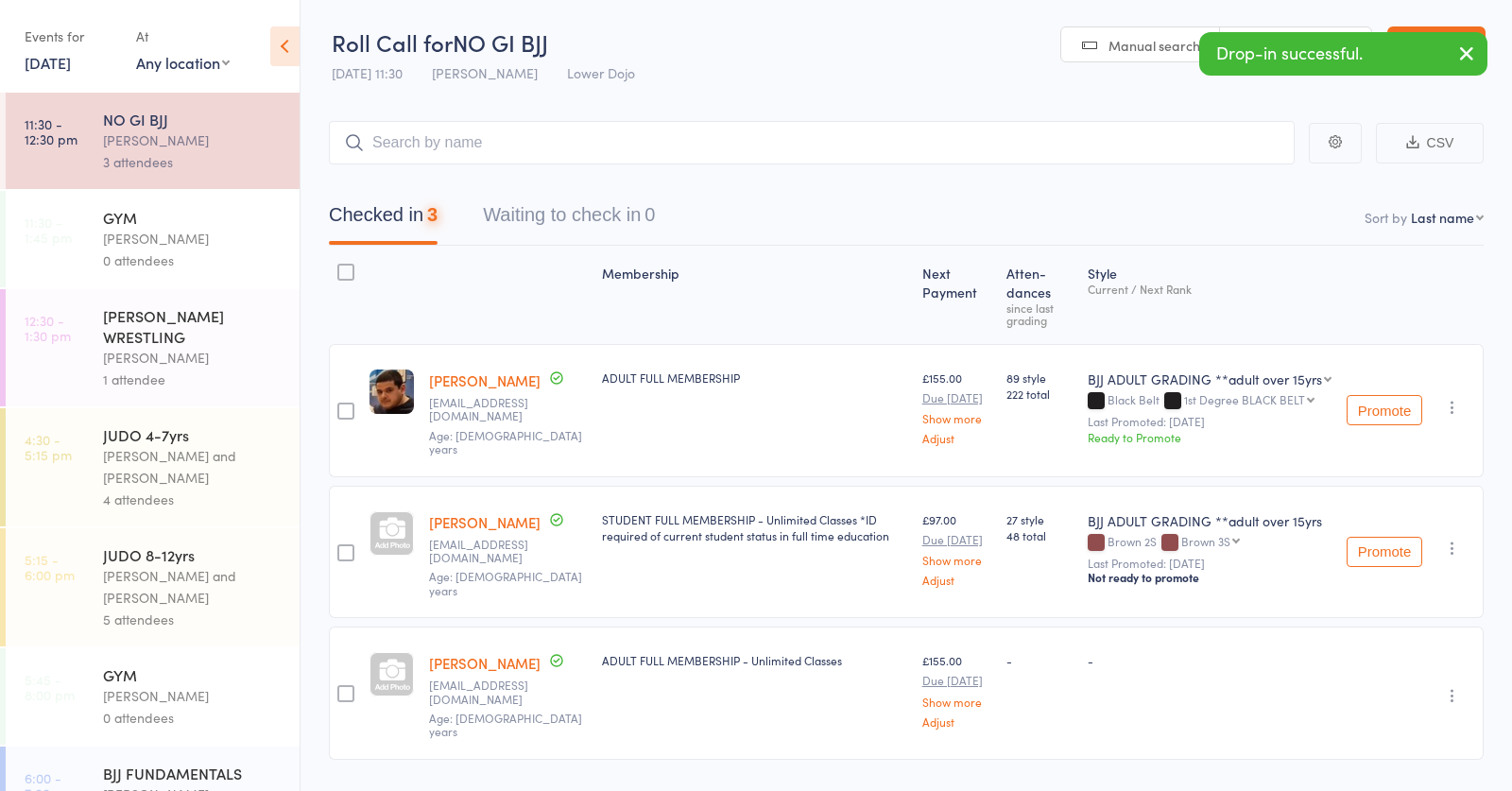 click on "[PERSON_NAME]" at bounding box center (193, 357) 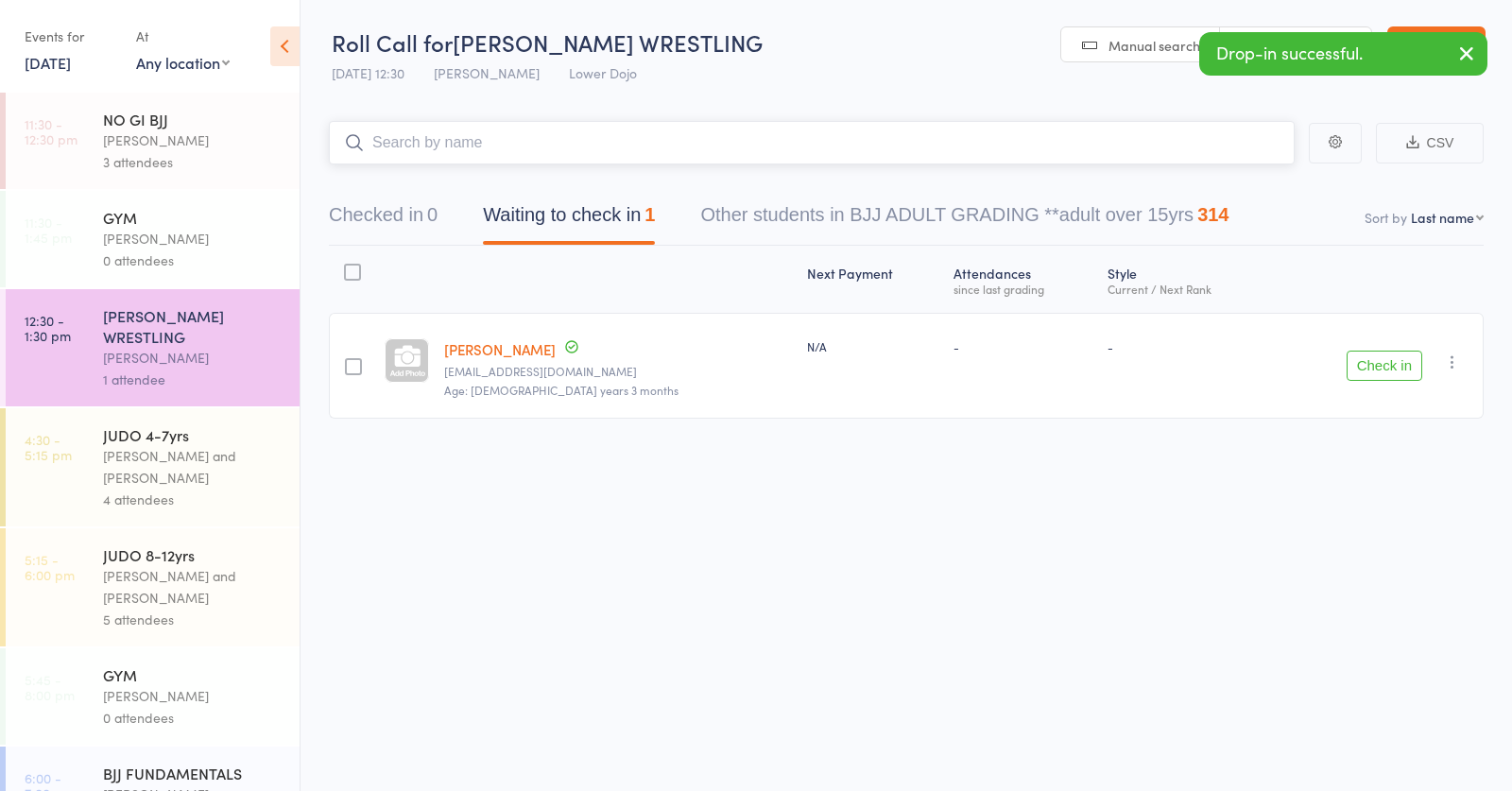 click at bounding box center (812, 143) 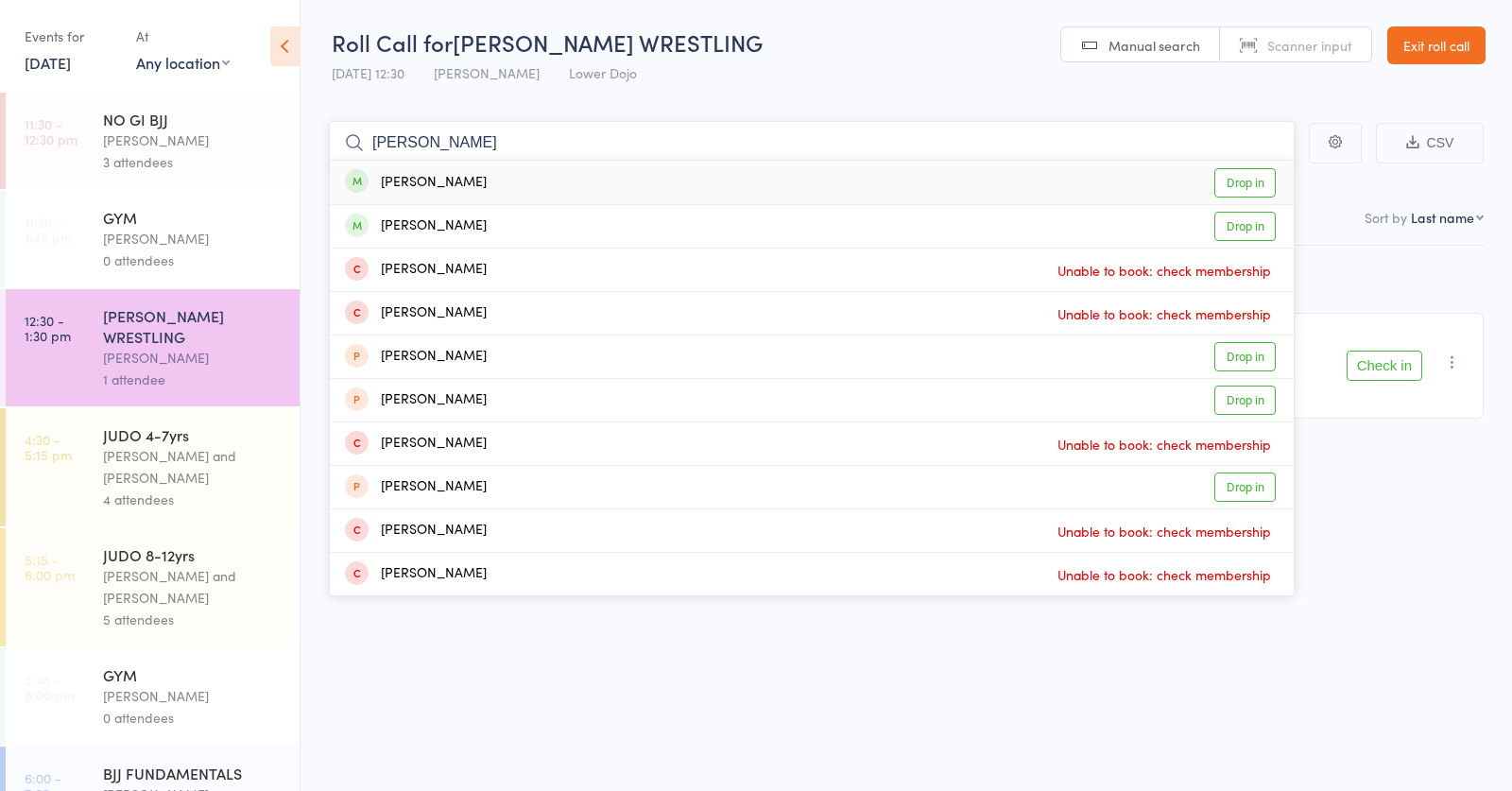 type on "howard b" 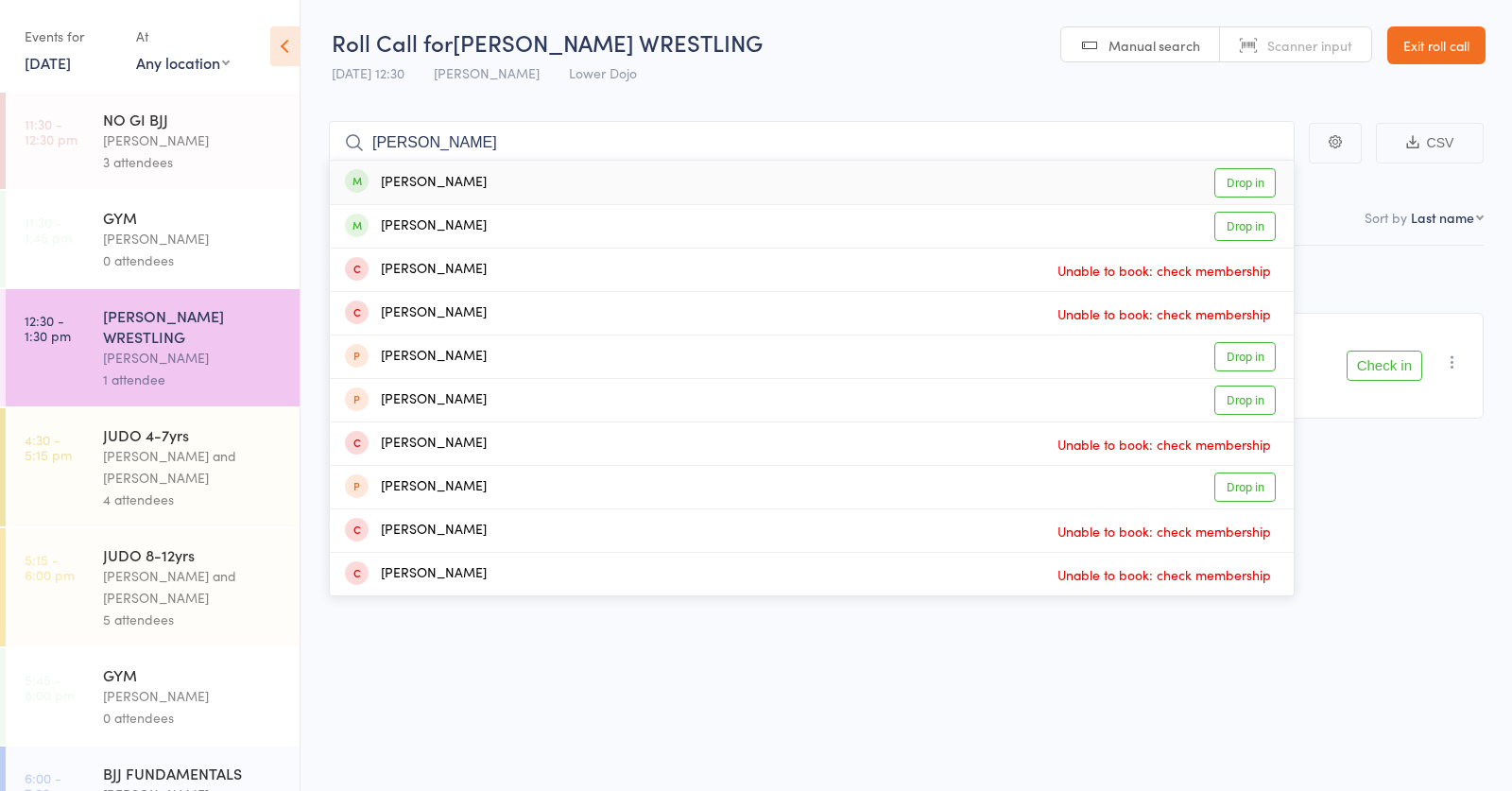 click on "Howard Bailey" at bounding box center [416, 182] 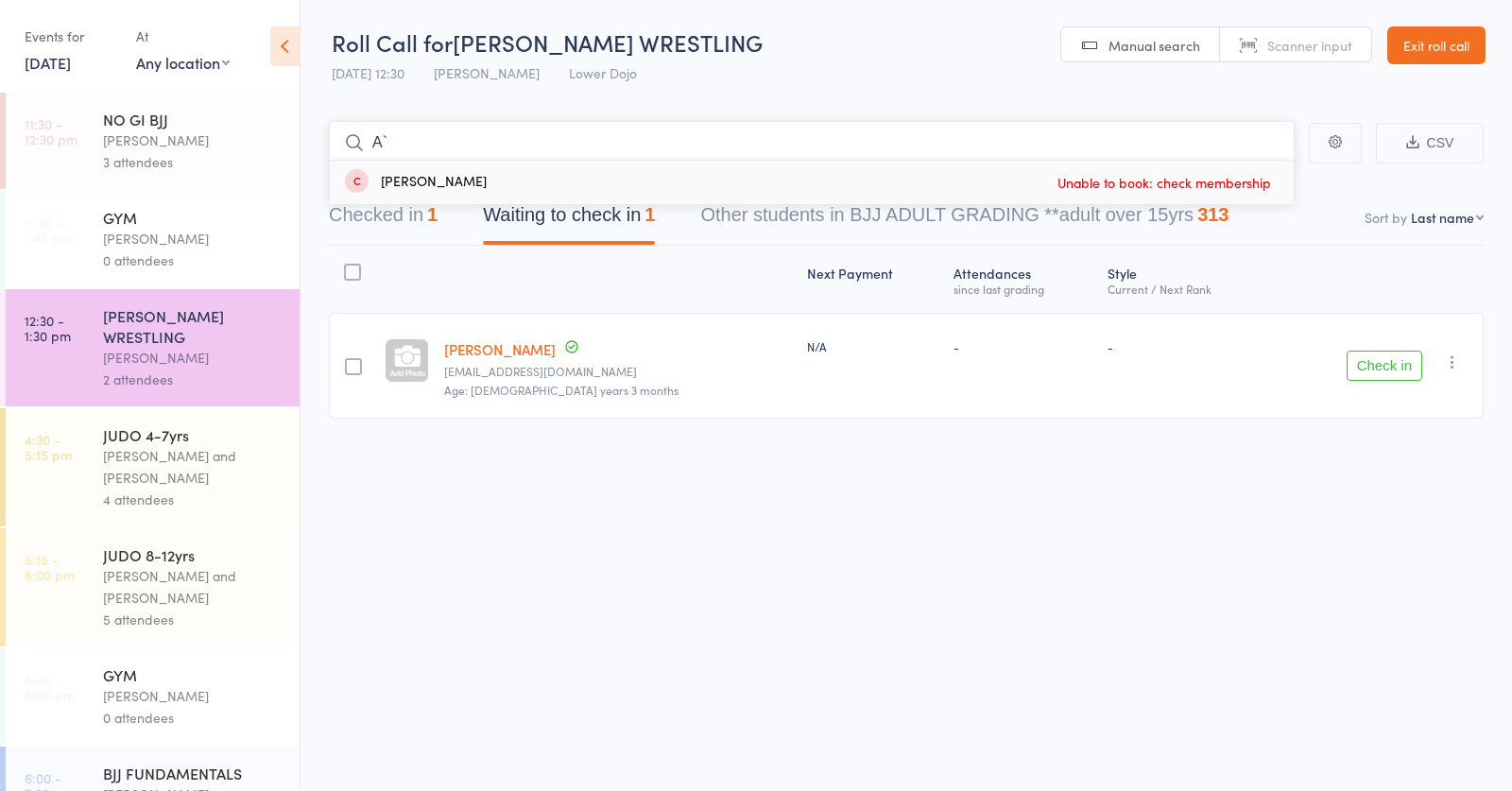type on "A" 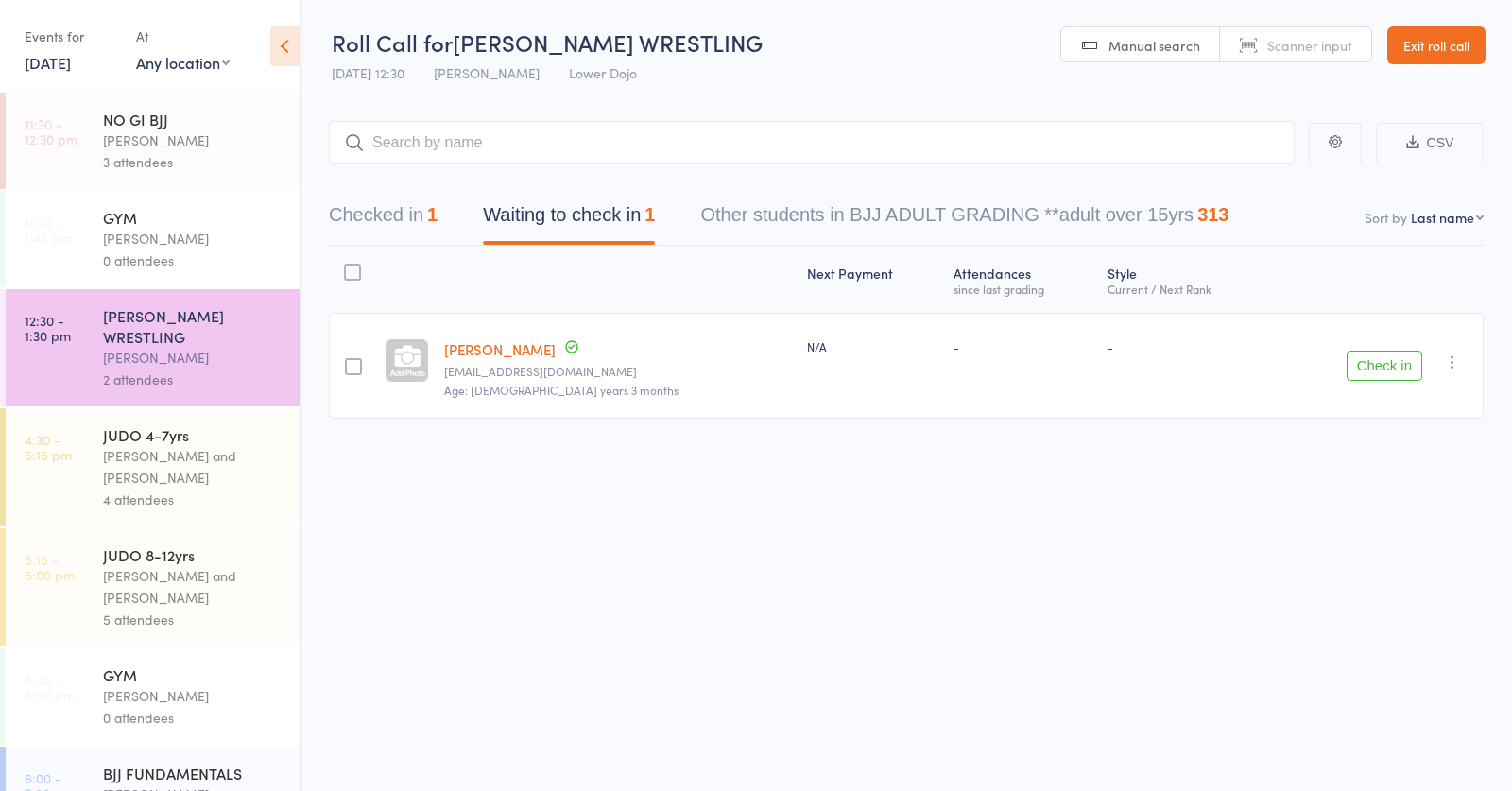 click on "Check in" at bounding box center [1384, 366] 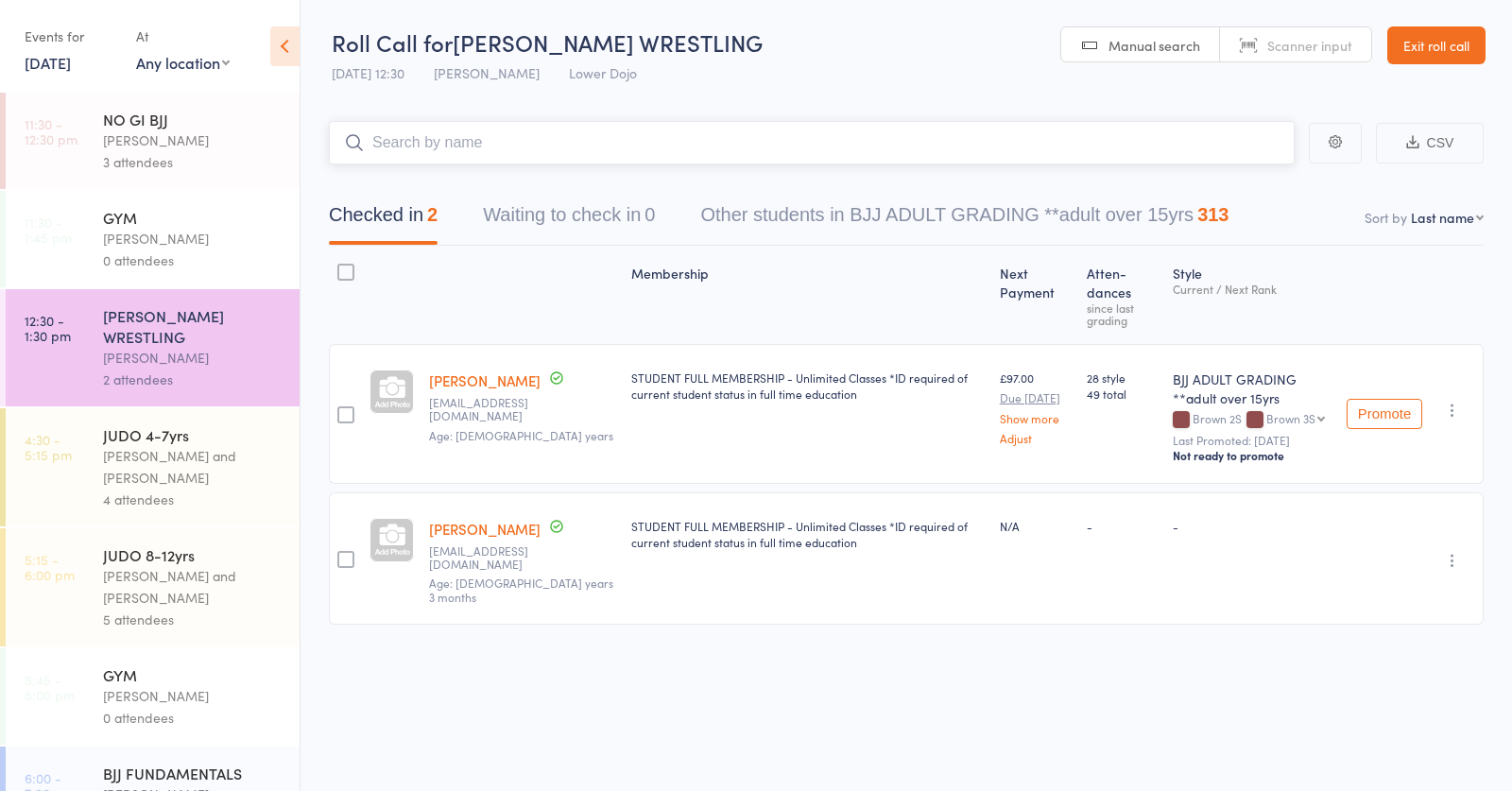 click at bounding box center (812, 143) 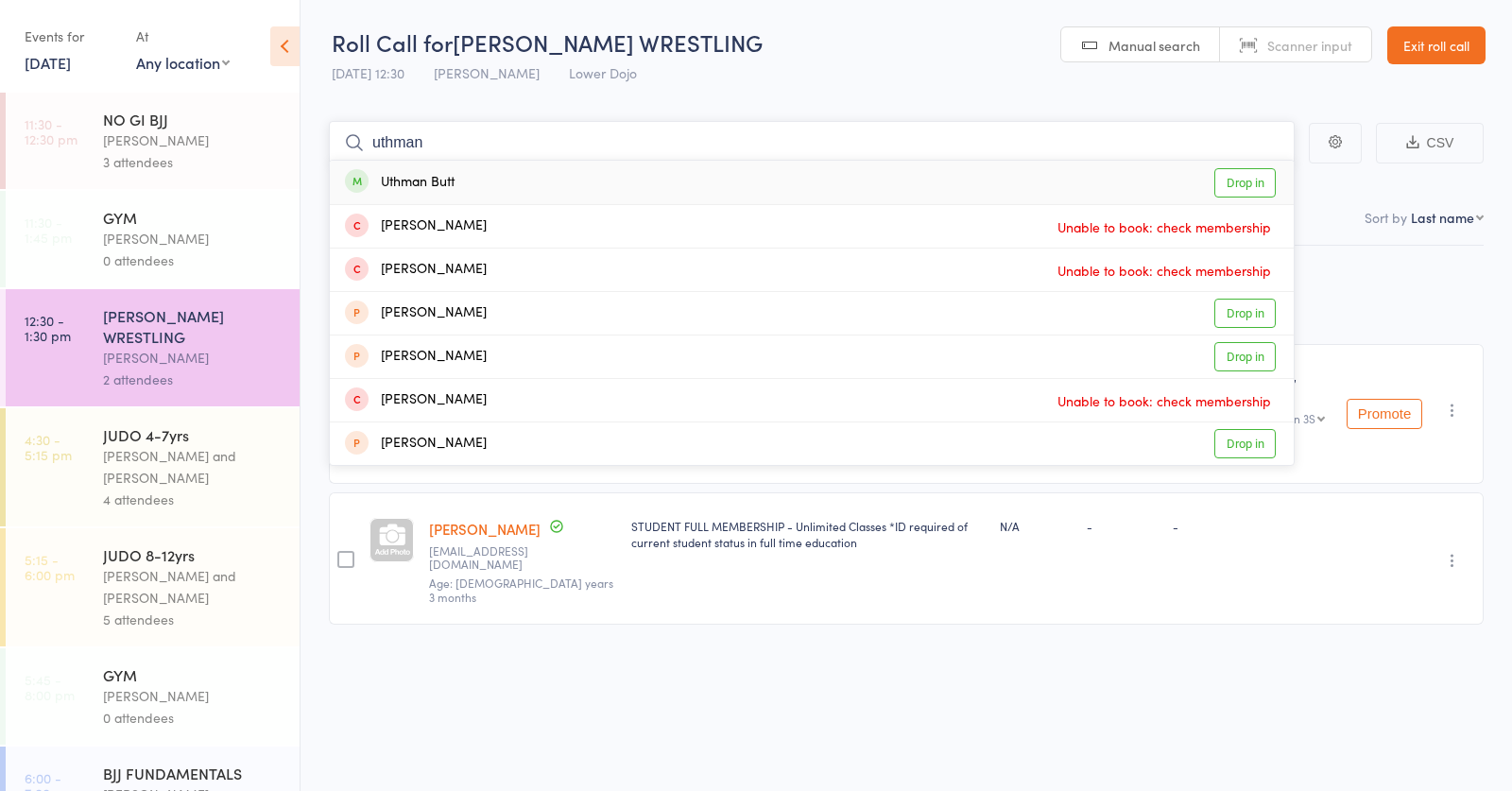 type on "uthman" 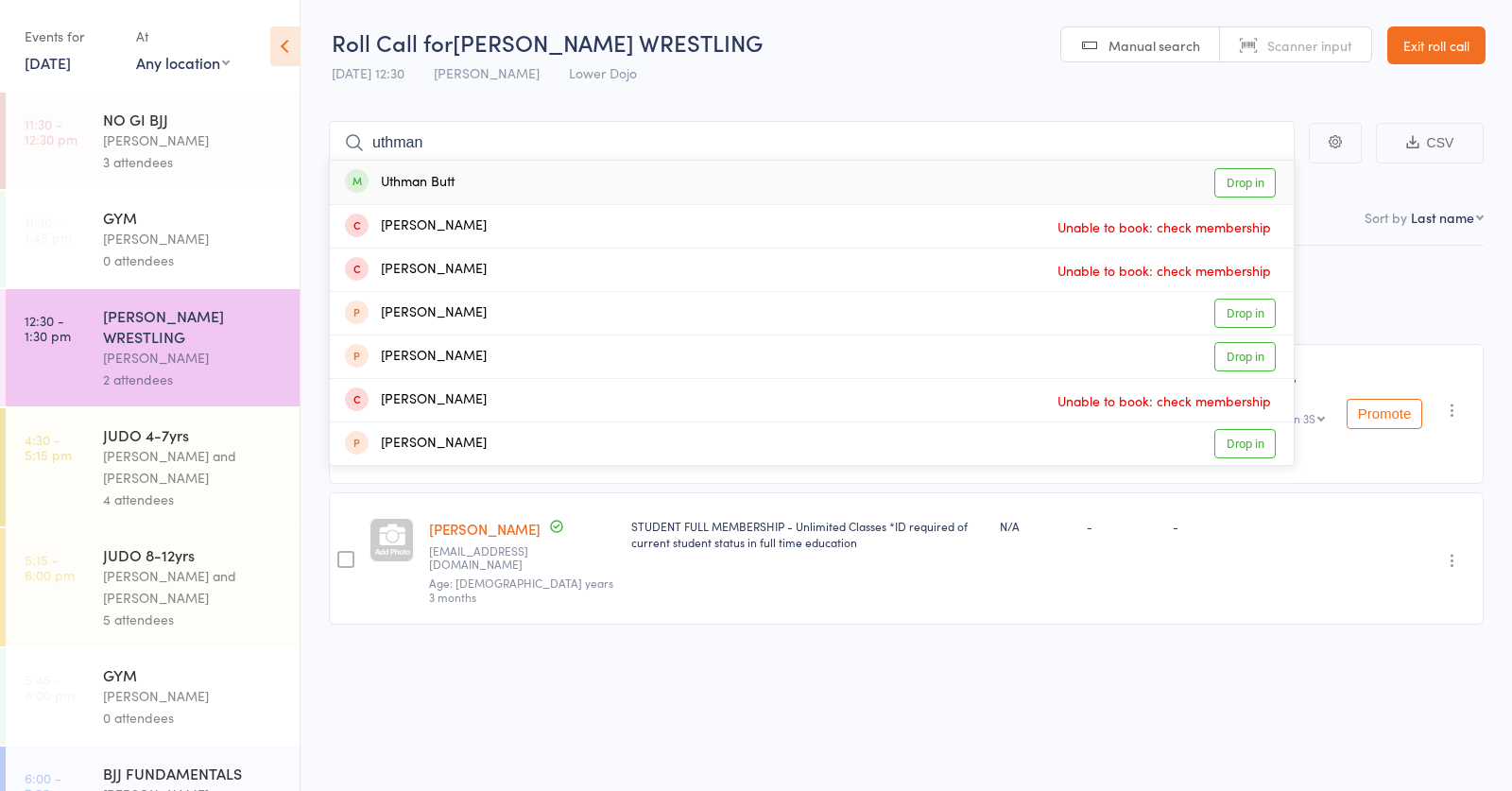 click on "Uthman Butt Drop in" at bounding box center (812, 182) 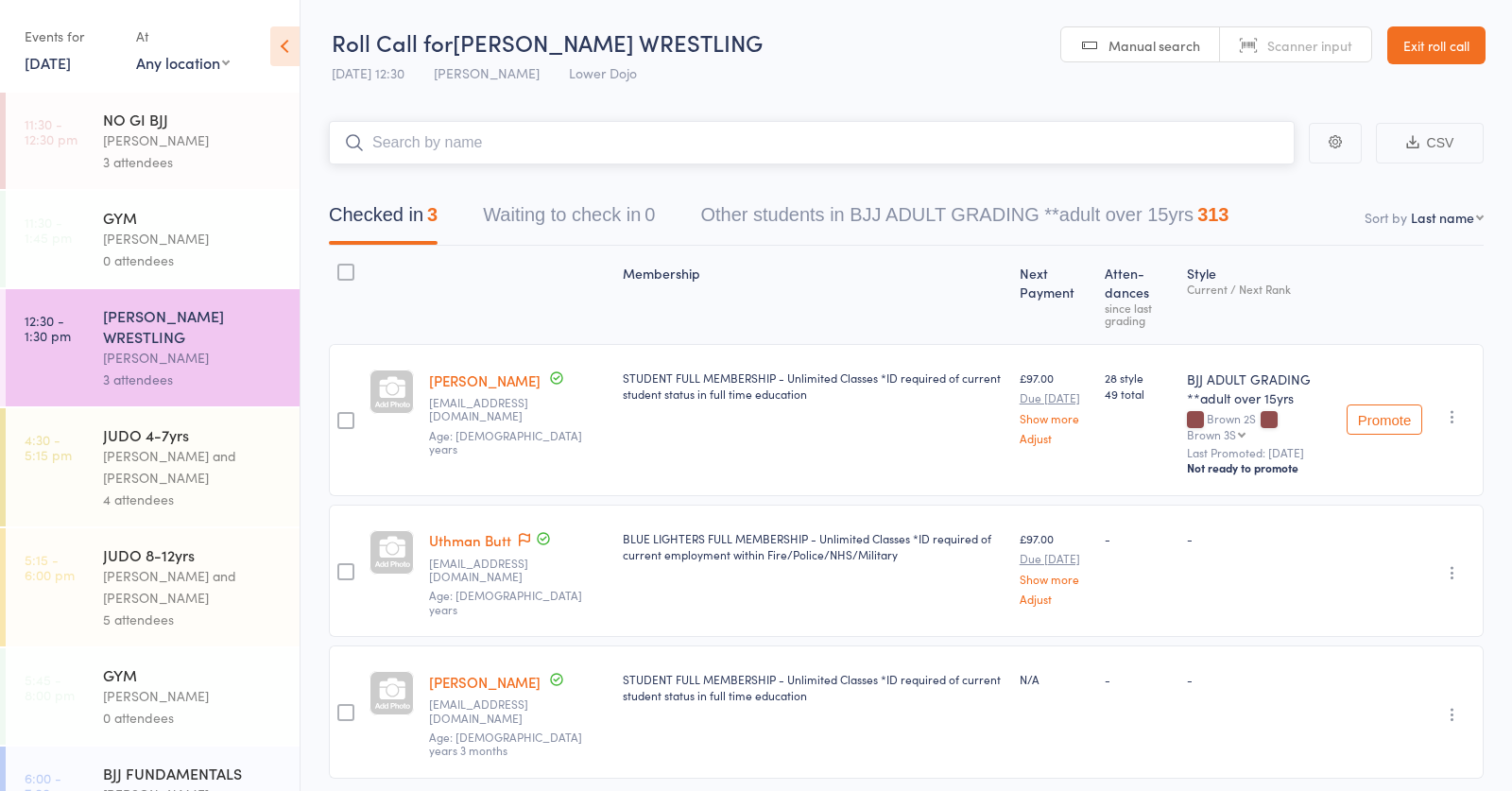 scroll, scrollTop: 0, scrollLeft: 0, axis: both 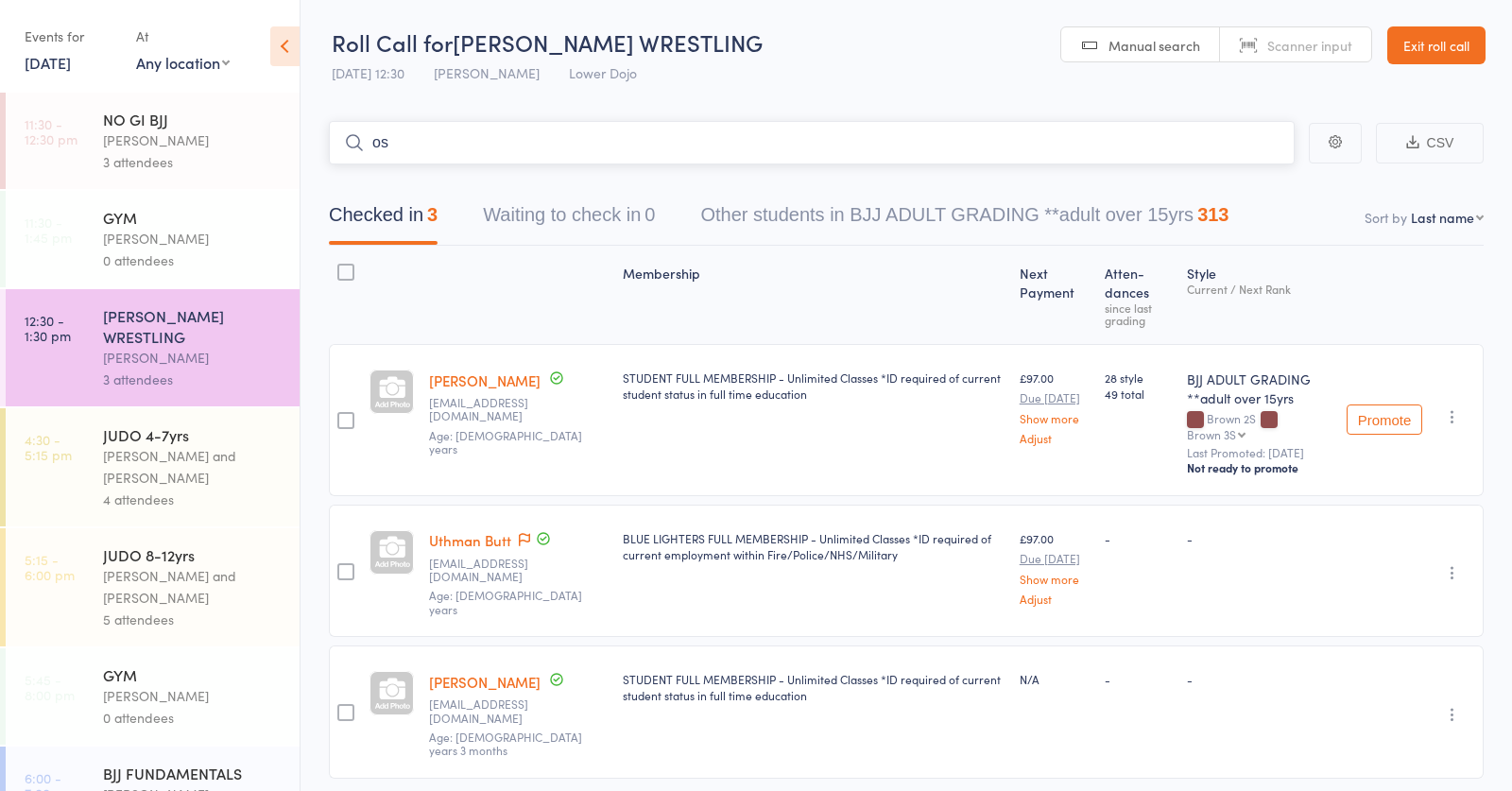 type on "o" 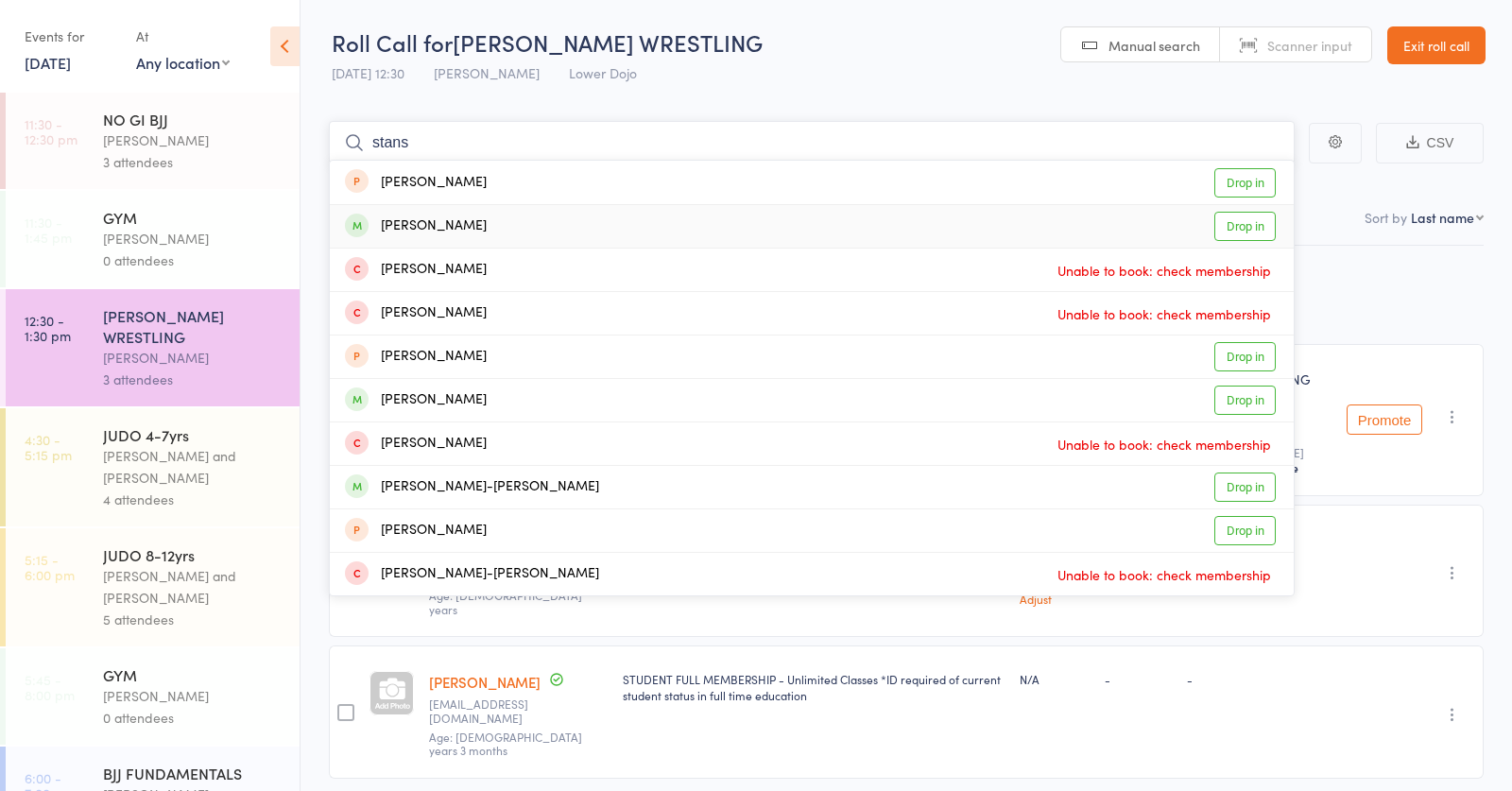 type on "stans" 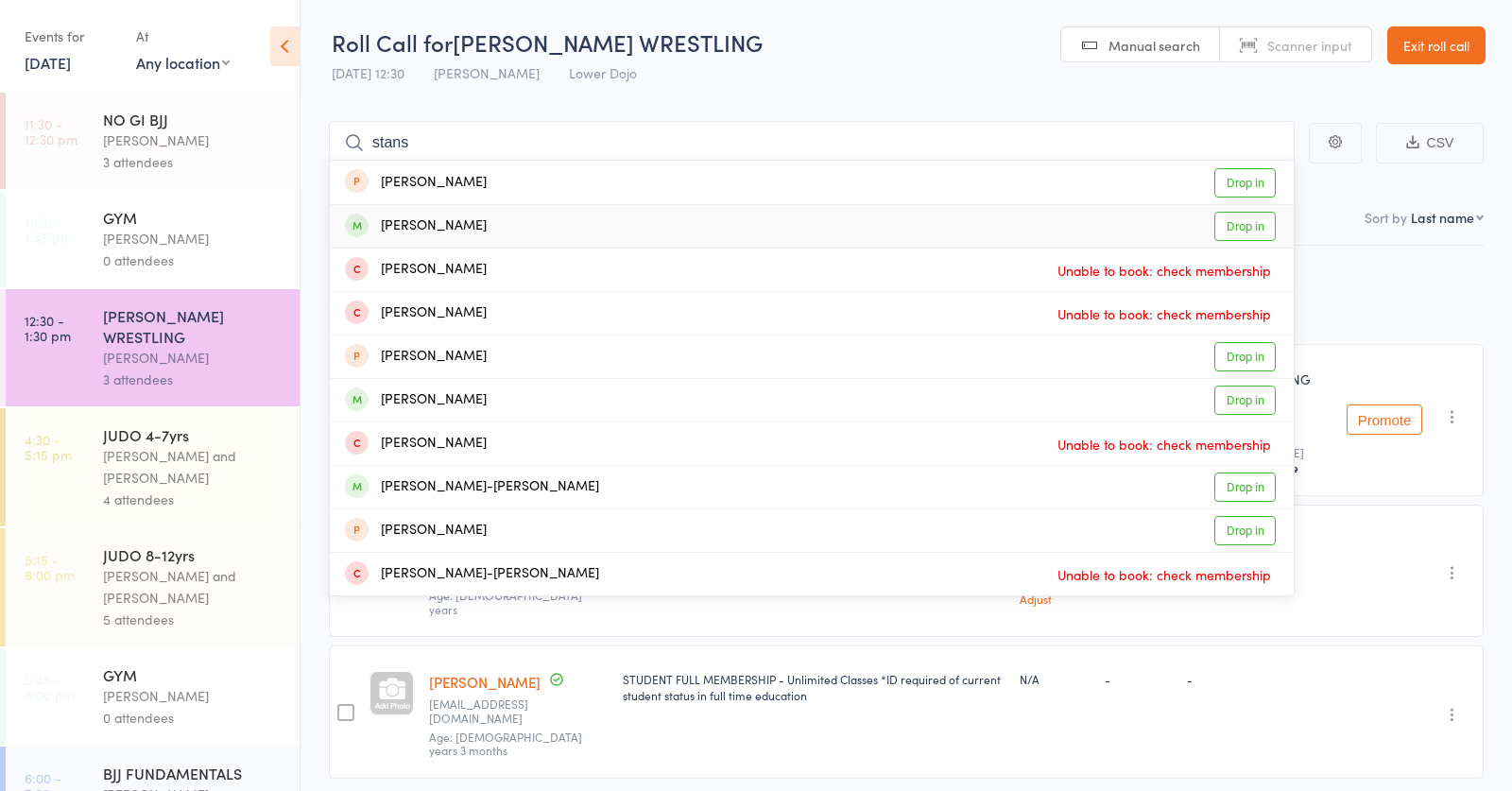 click on "George Stansfield" at bounding box center [416, 226] 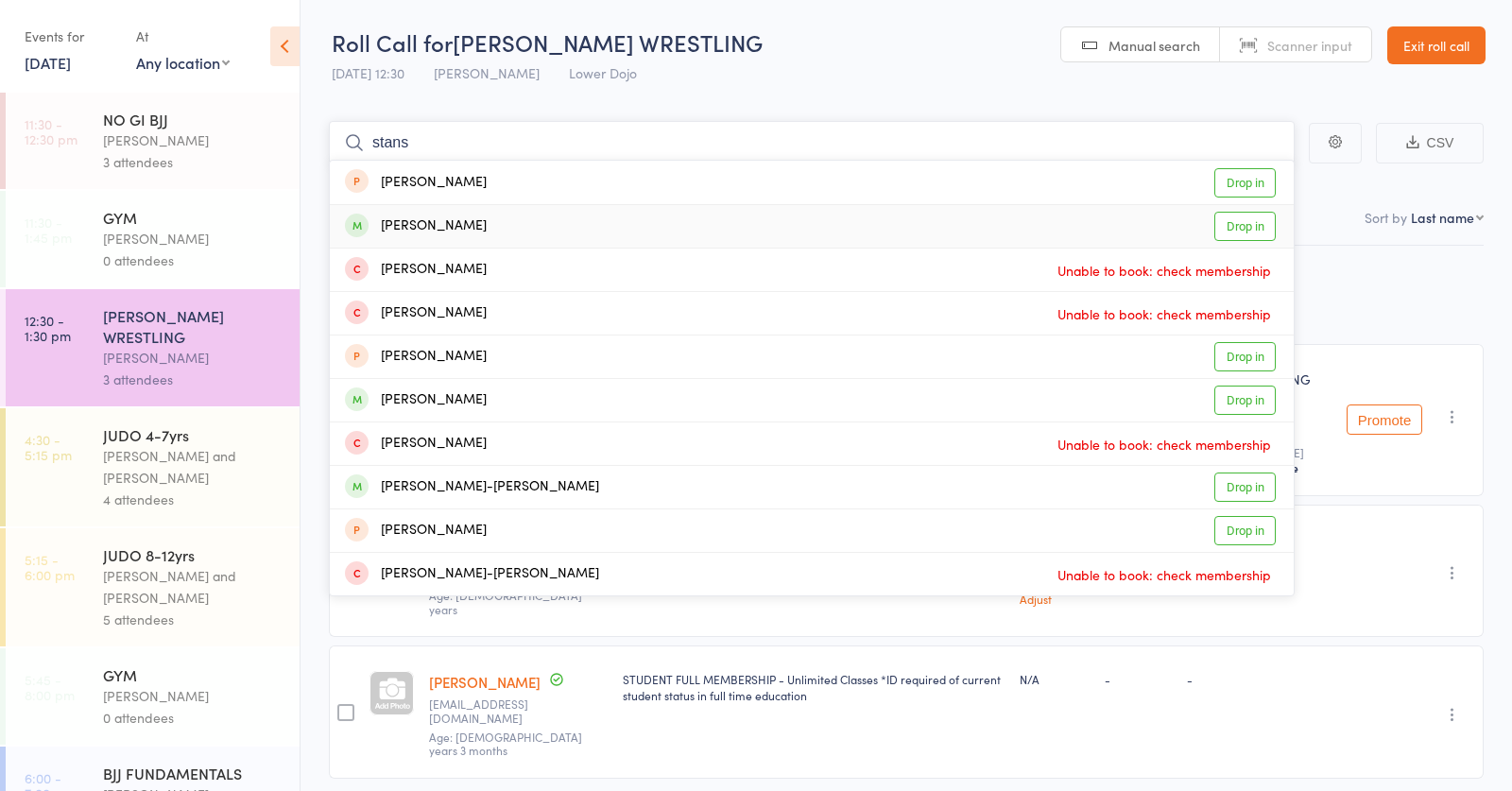 type 